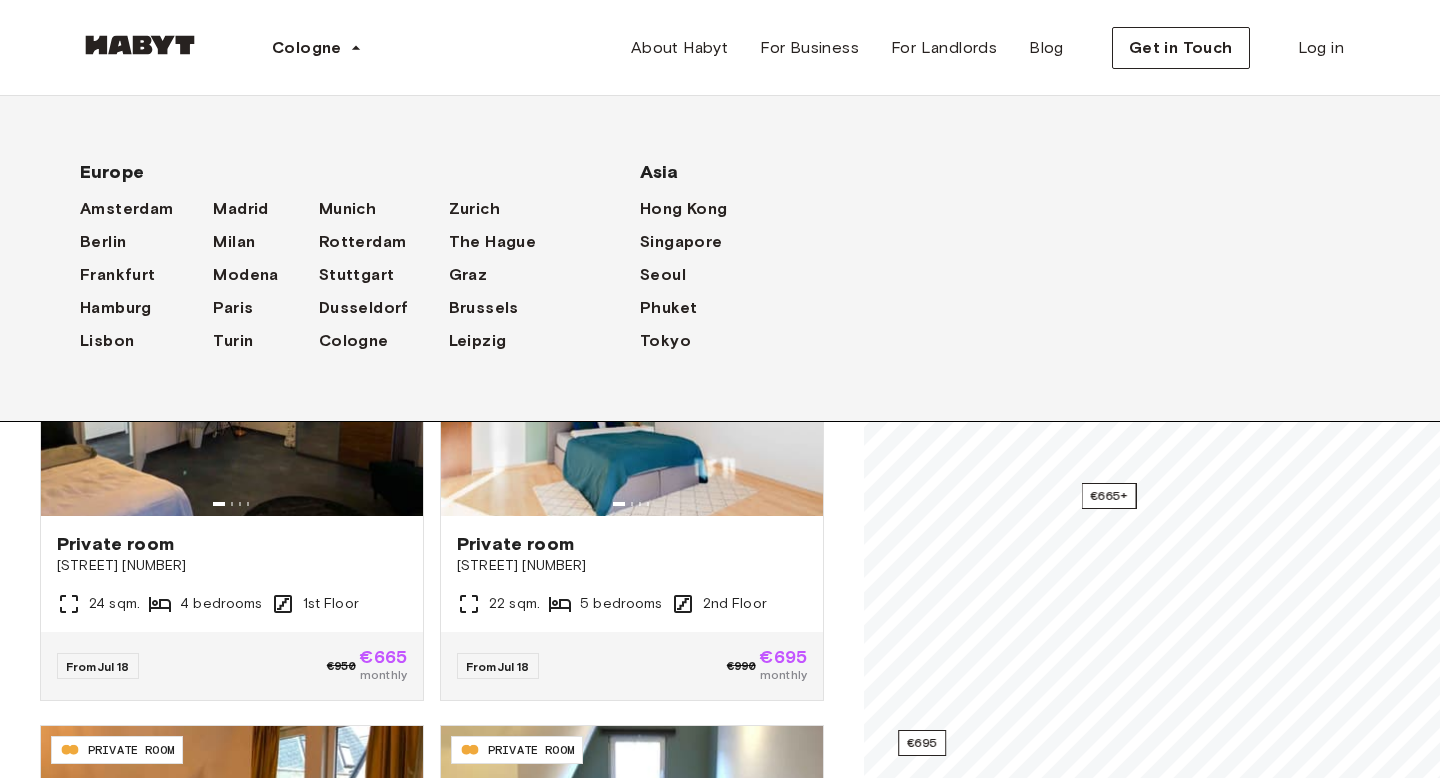 type 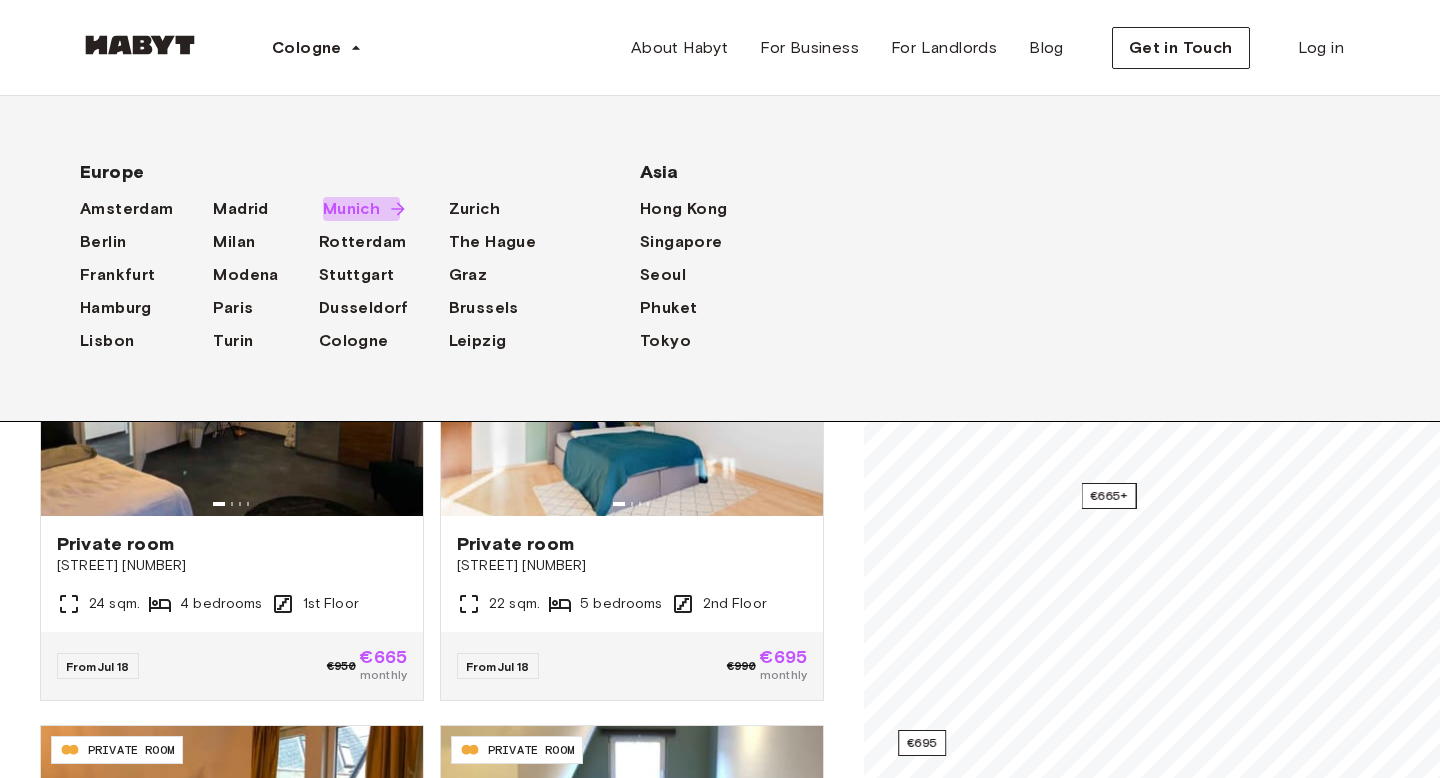 click on "Munich" at bounding box center [351, 209] 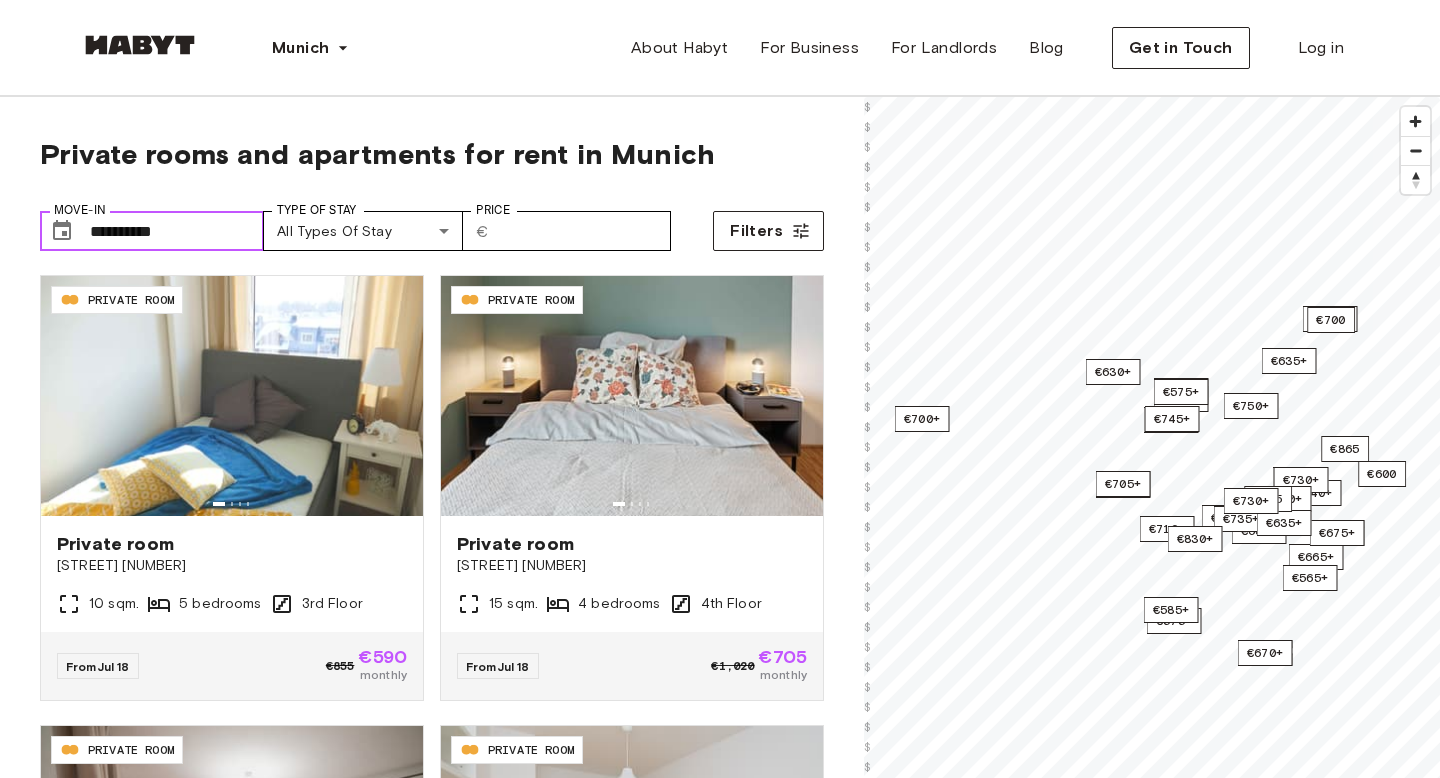 type on "**********" 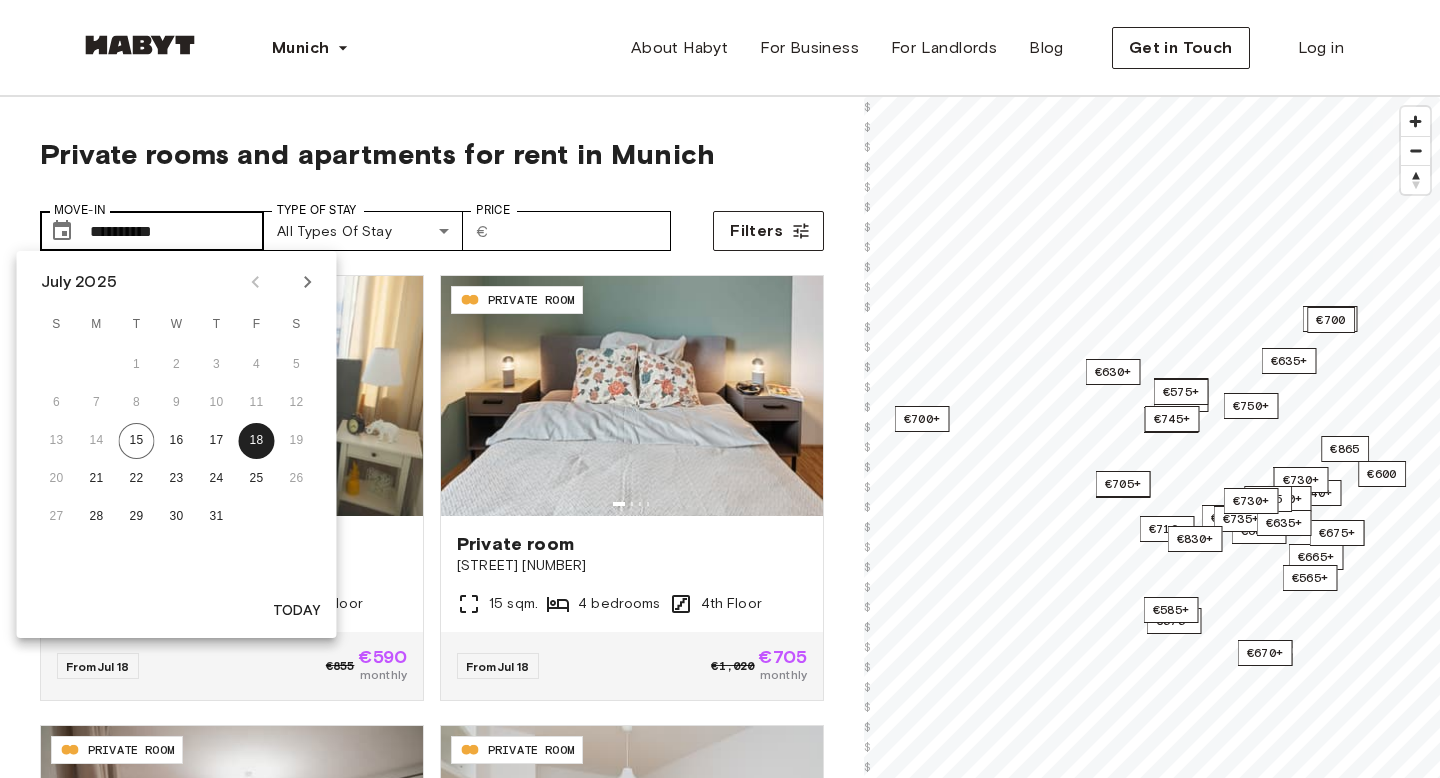 type 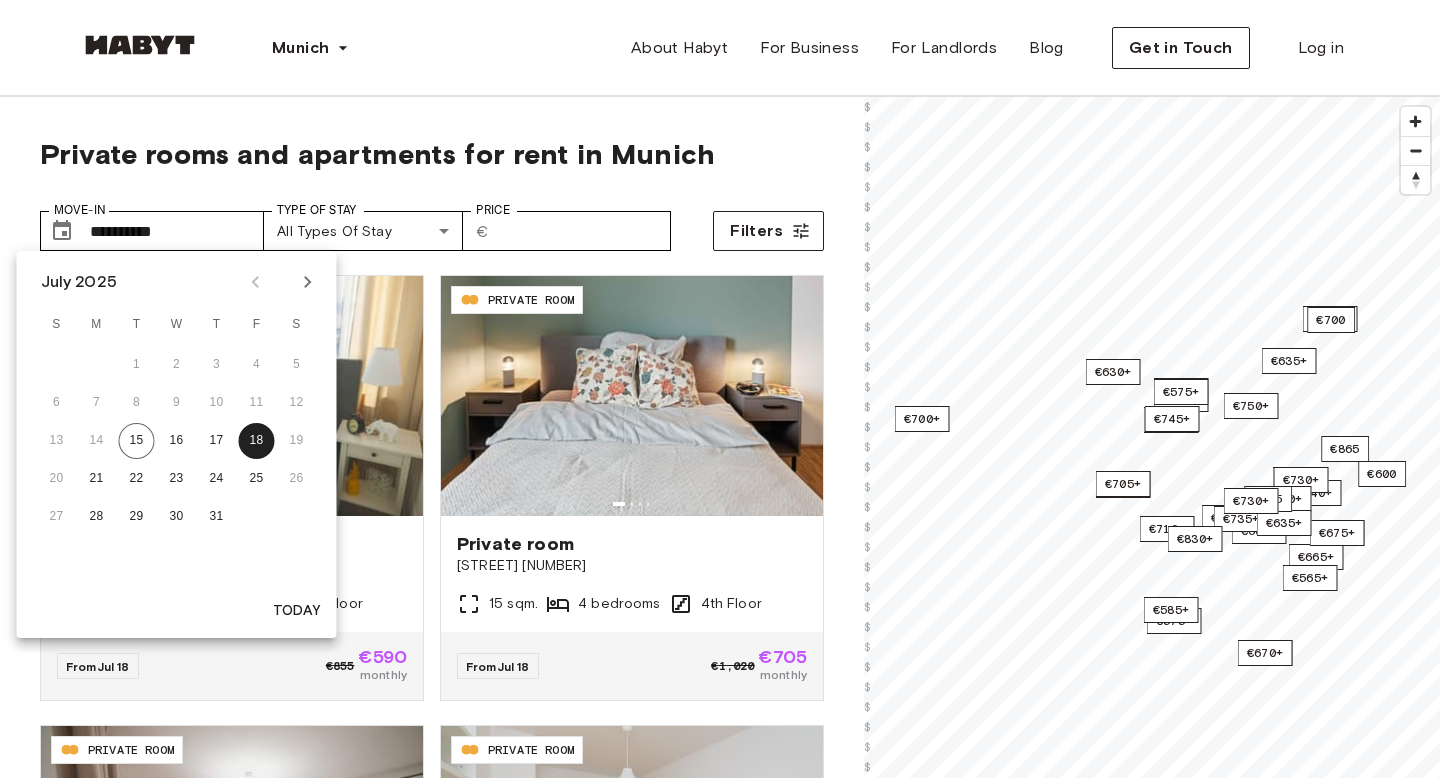 type 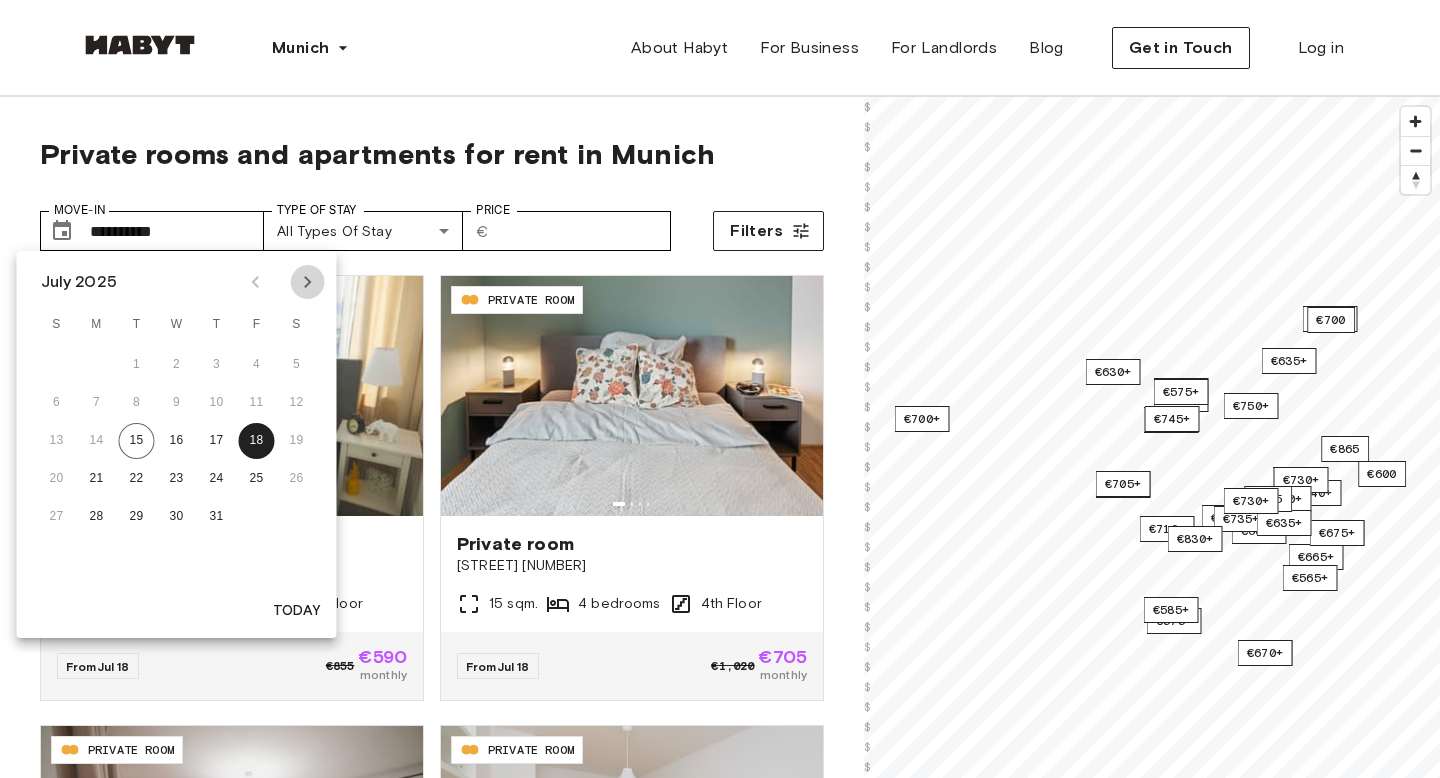 click at bounding box center (308, 282) 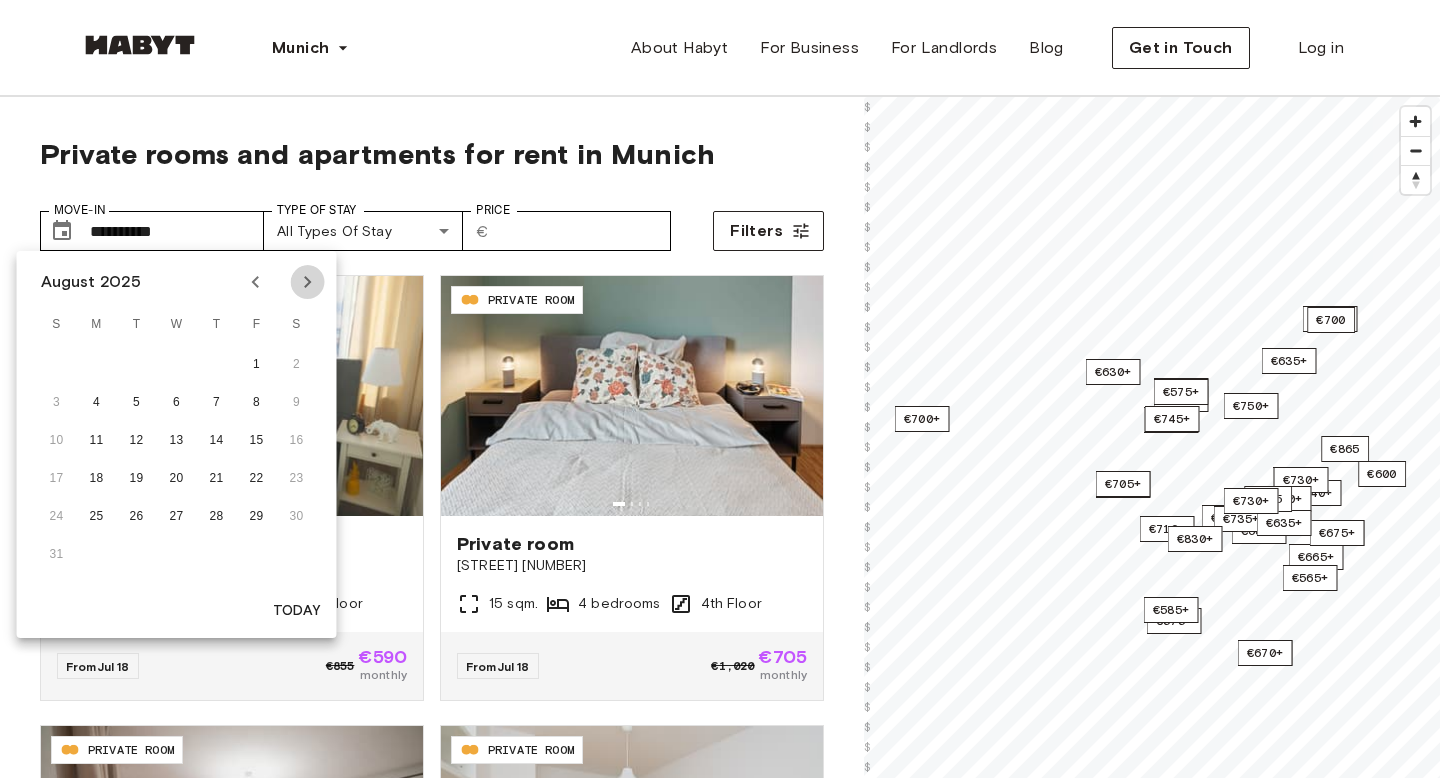 click at bounding box center [308, 282] 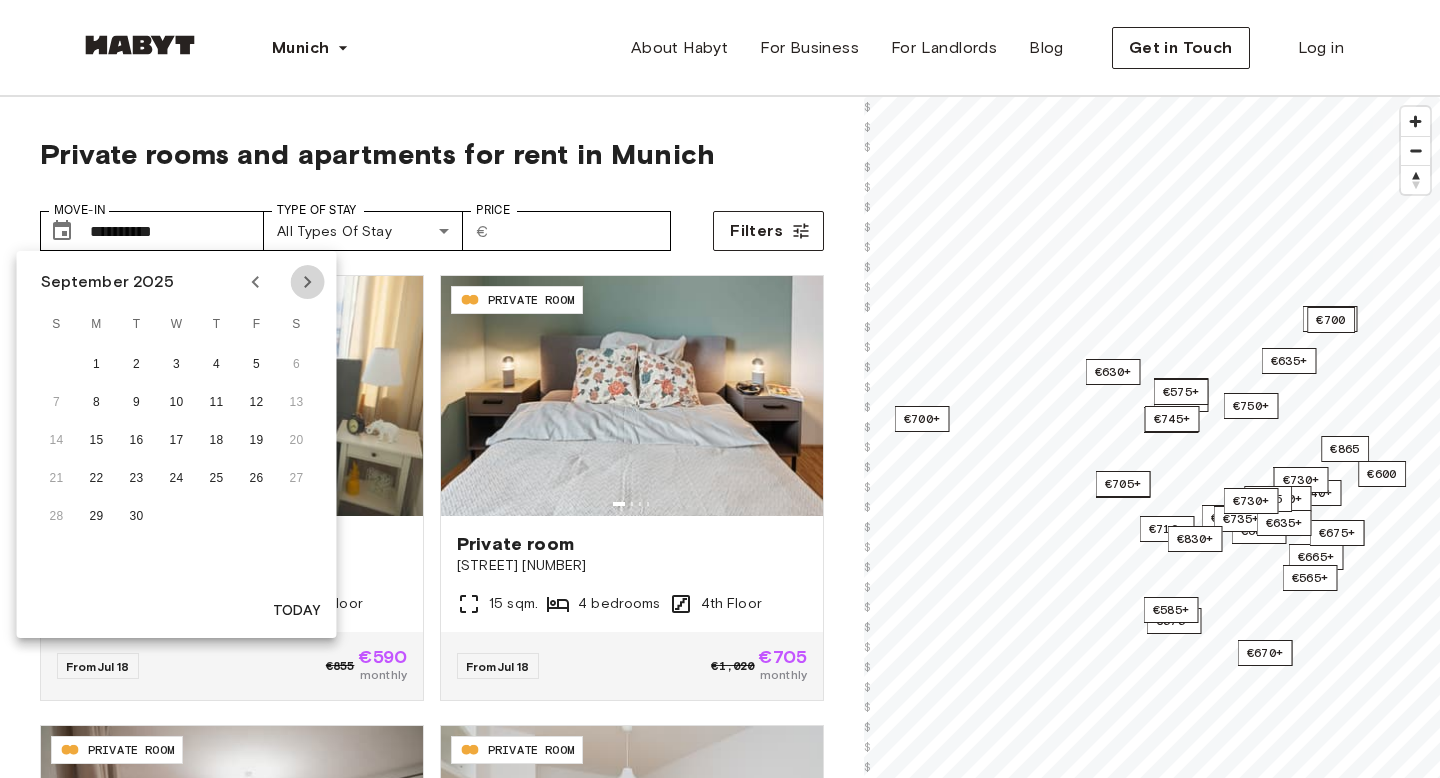 click at bounding box center [308, 282] 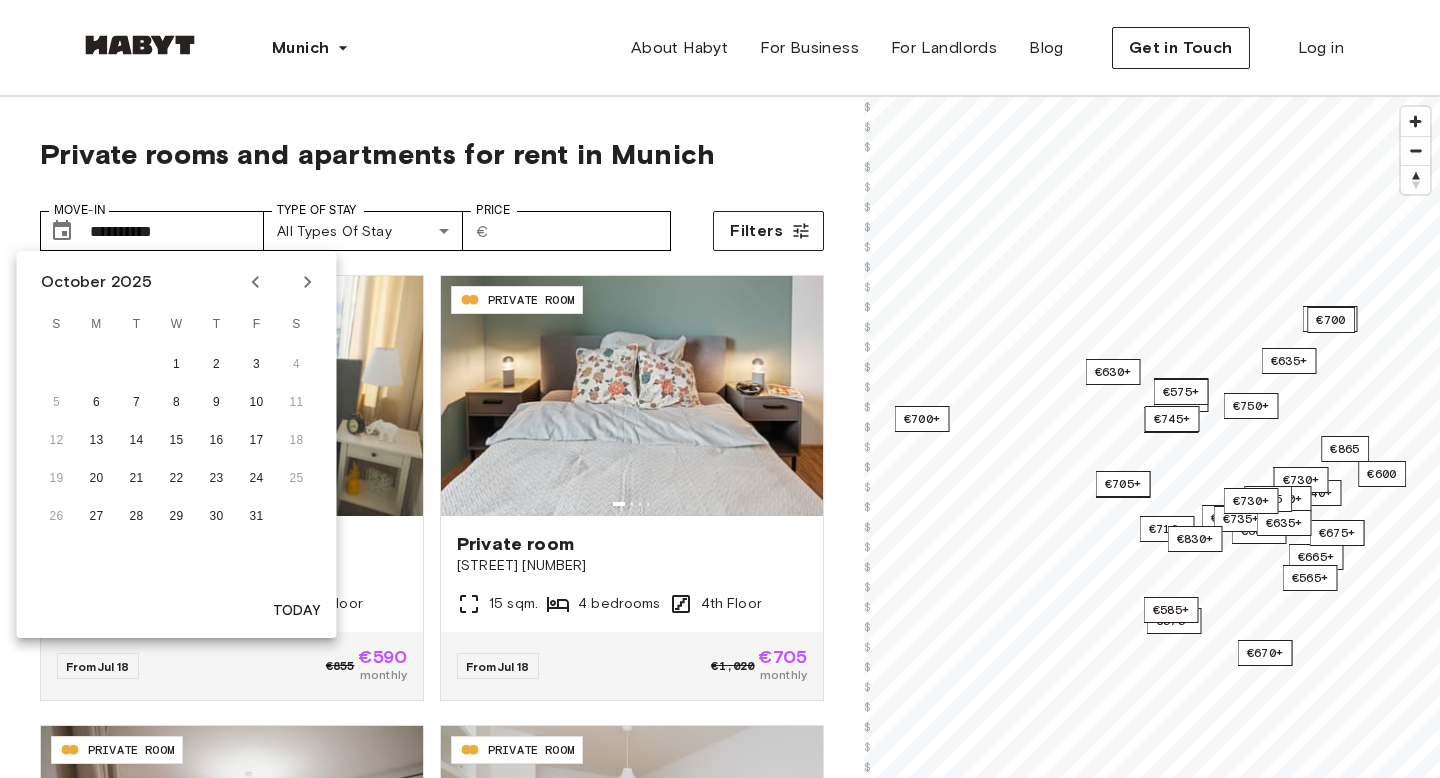 click on "October 2025 S M T W T F S 1 2 3 4 5 6 7 8 9 10 11 12 13 14 15 16 17 18 19 20 21 22 23 24 25 26 27 28 29 30 31" at bounding box center [177, 418] 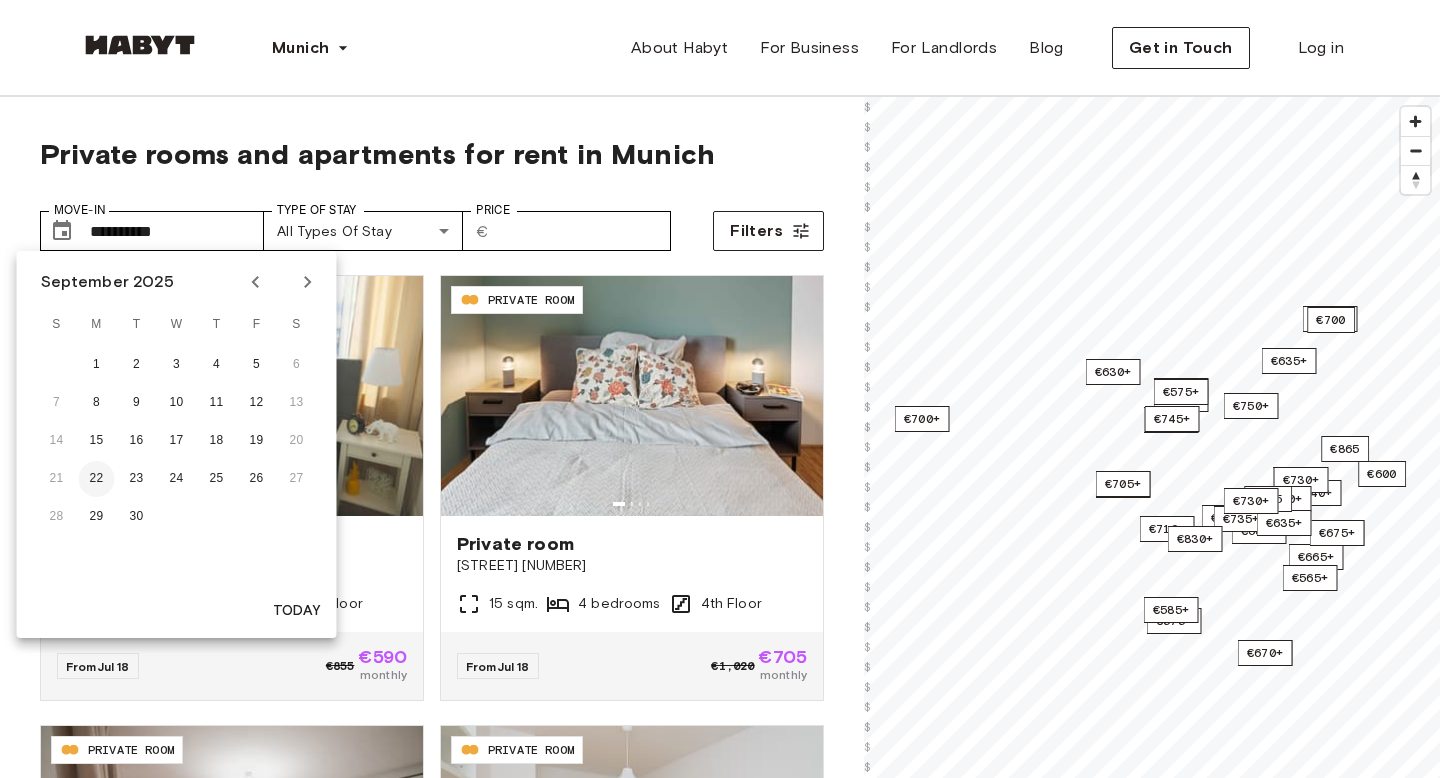 type 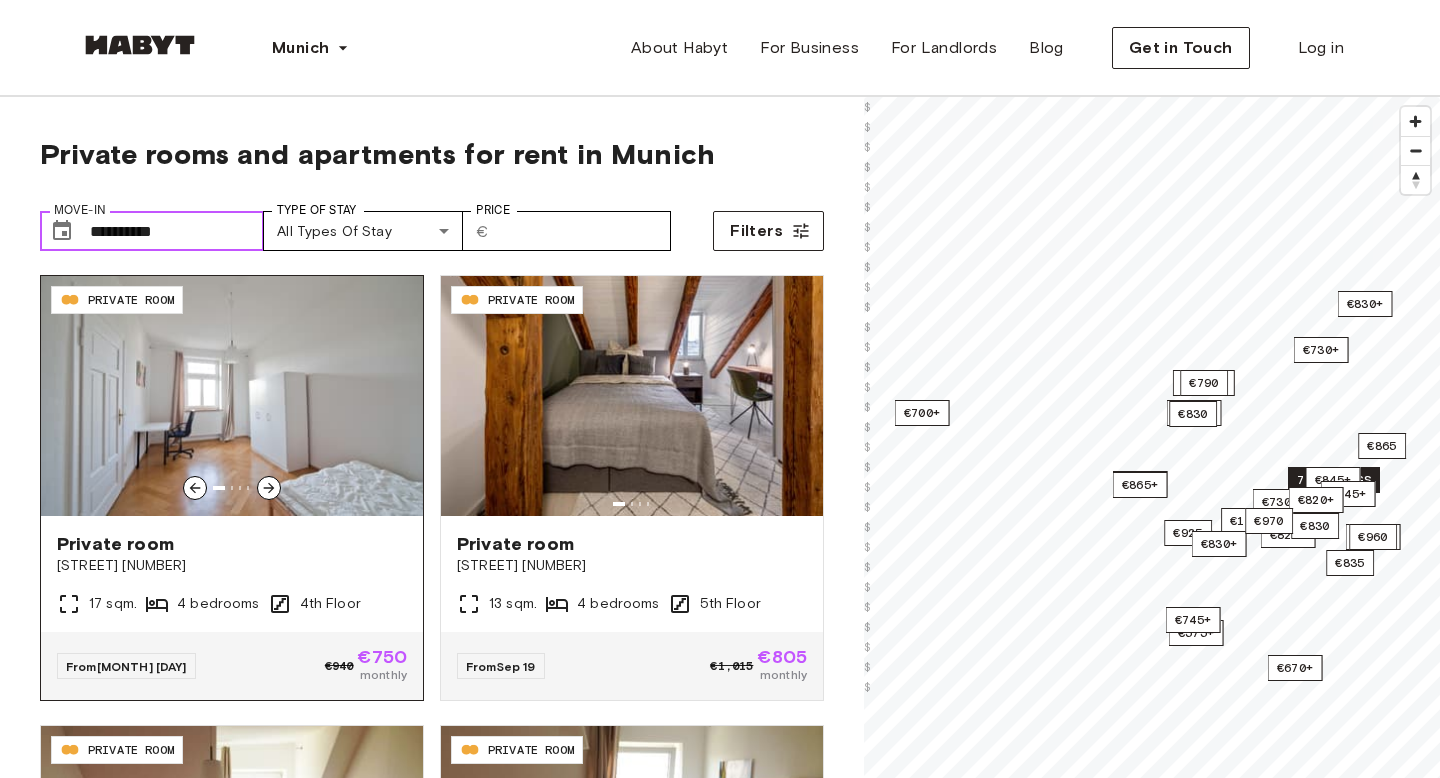 click at bounding box center [232, 396] 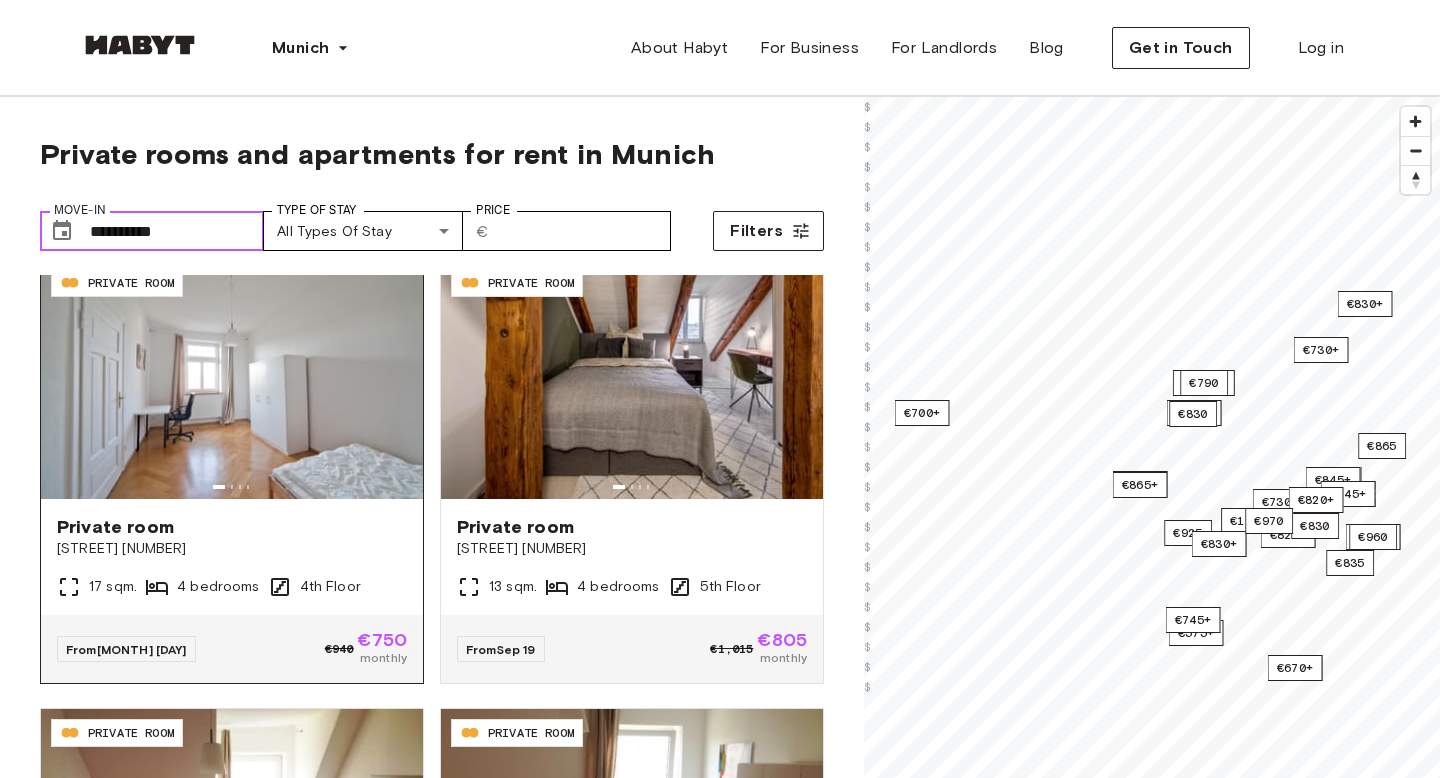 scroll, scrollTop: 0, scrollLeft: 0, axis: both 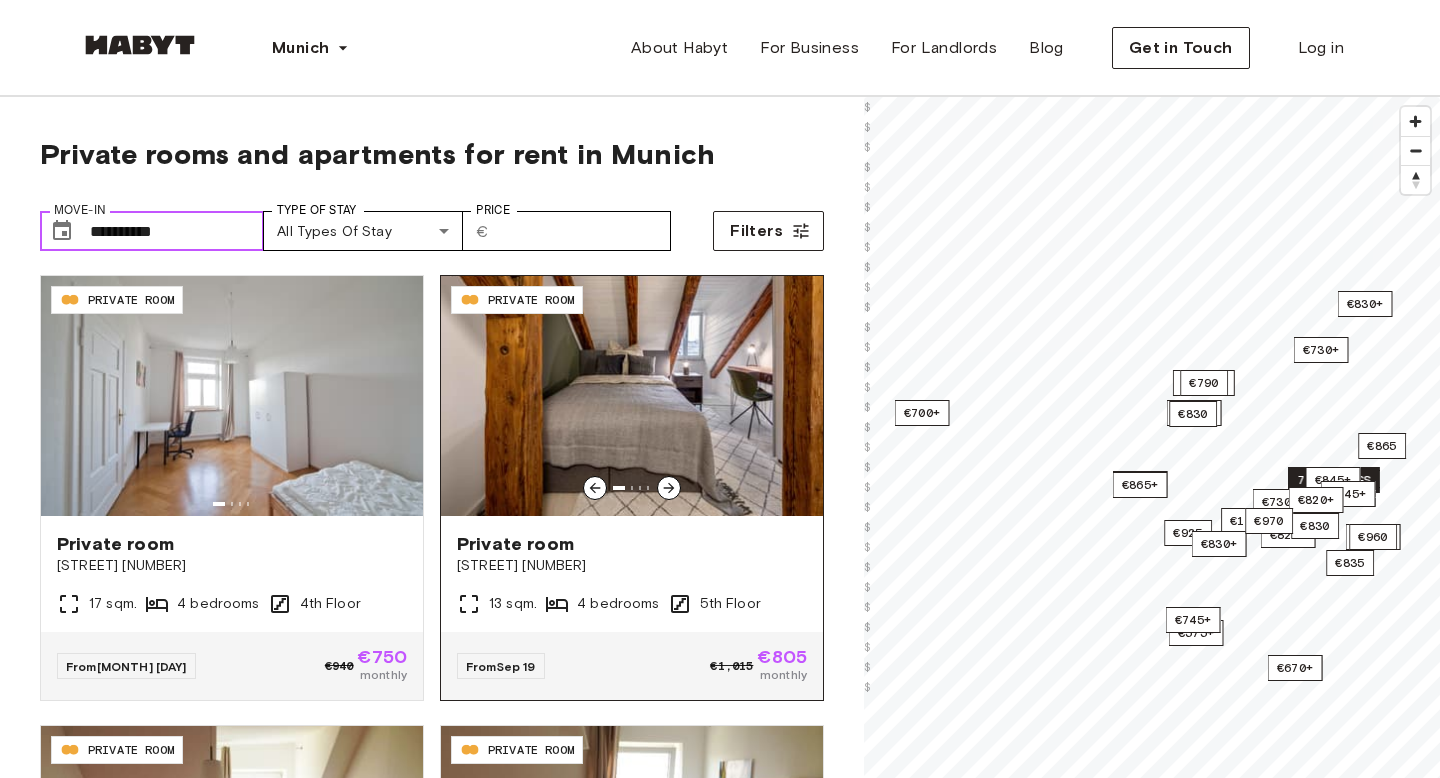 click at bounding box center [632, 396] 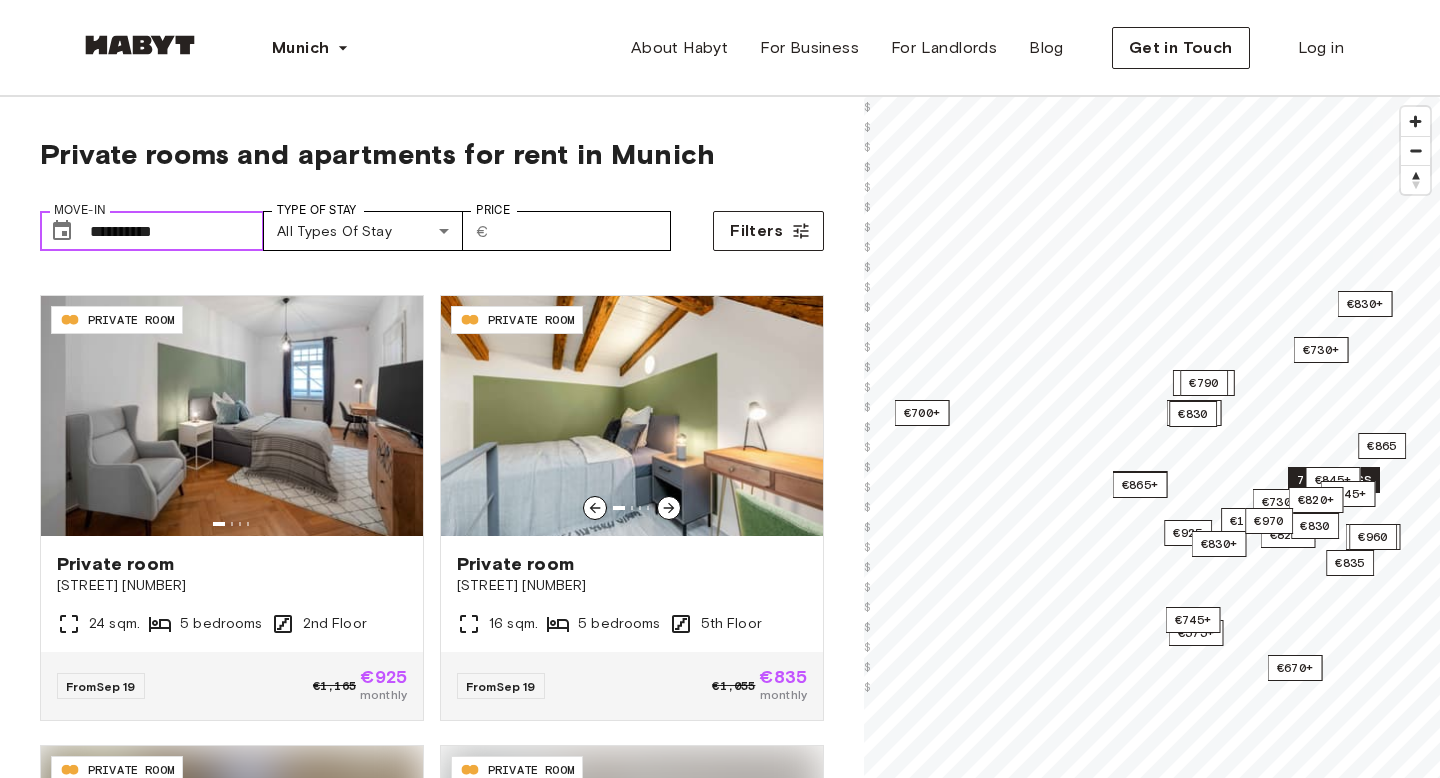 scroll, scrollTop: 1334, scrollLeft: 0, axis: vertical 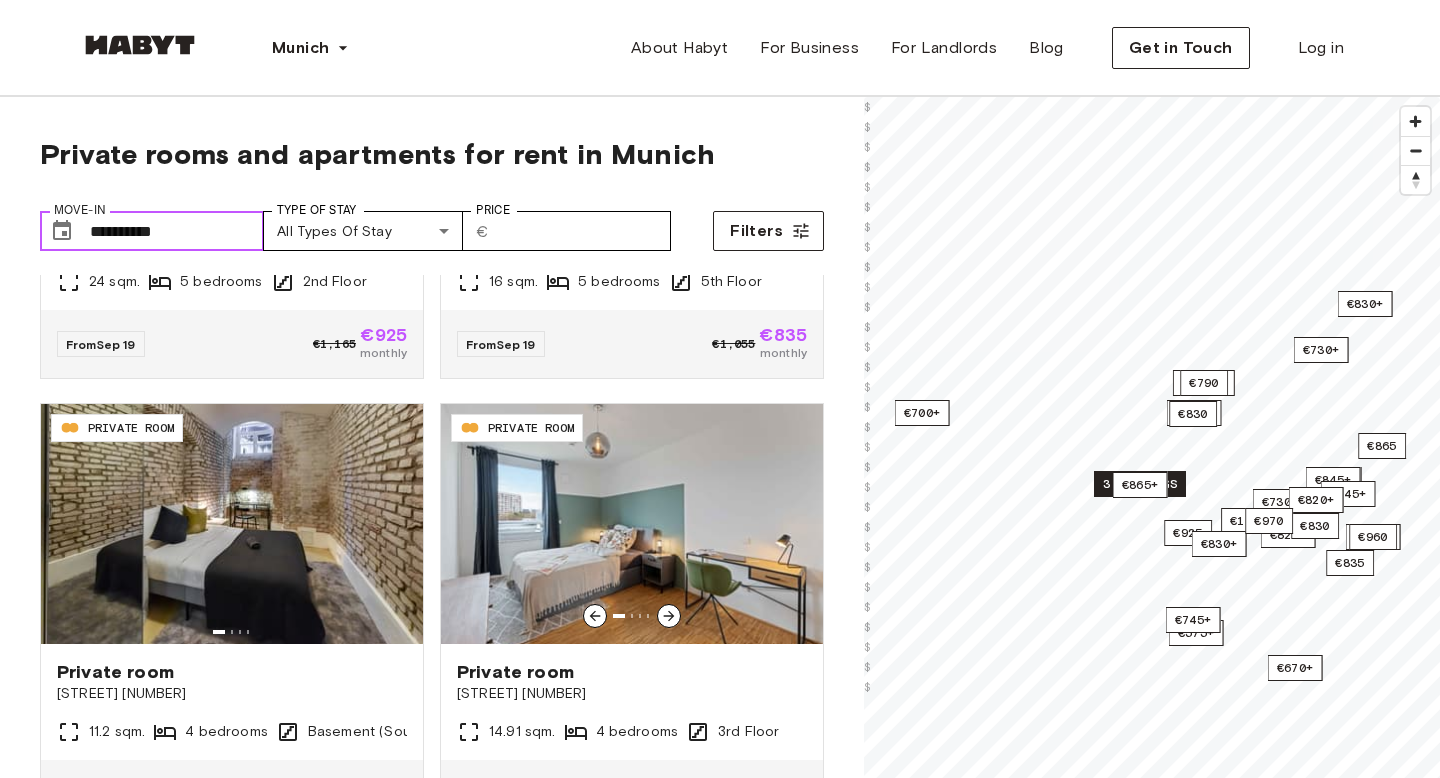 type on "**********" 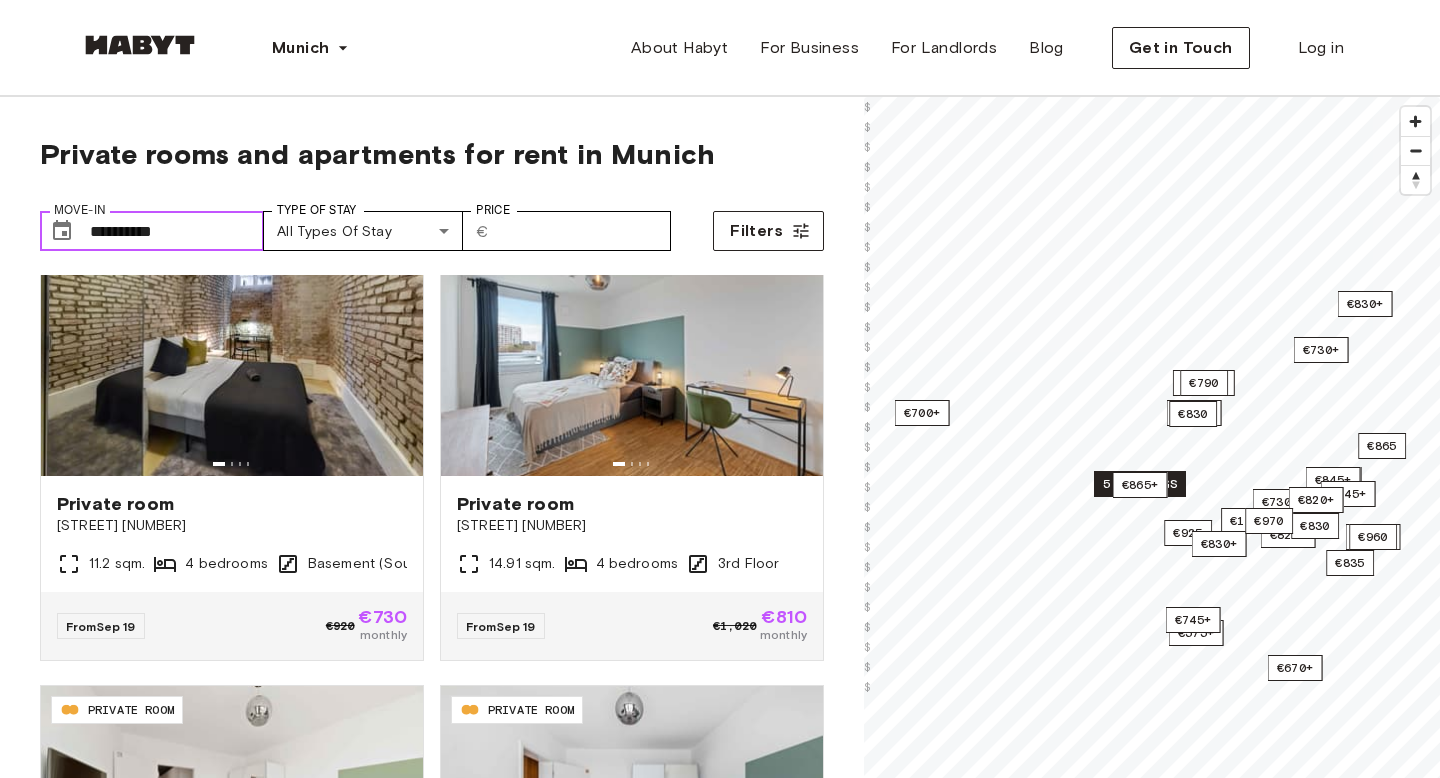 scroll, scrollTop: 1813, scrollLeft: 0, axis: vertical 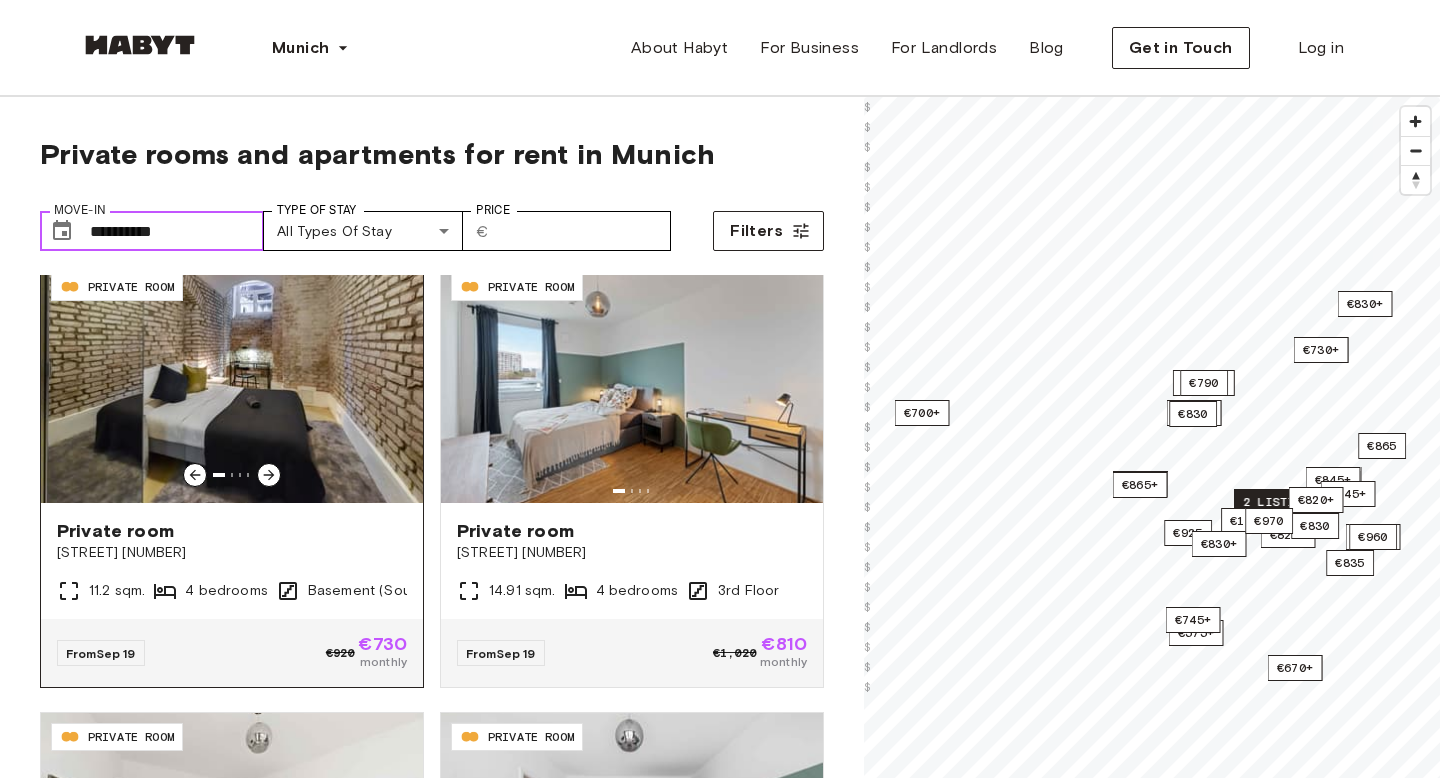 click at bounding box center [232, 383] 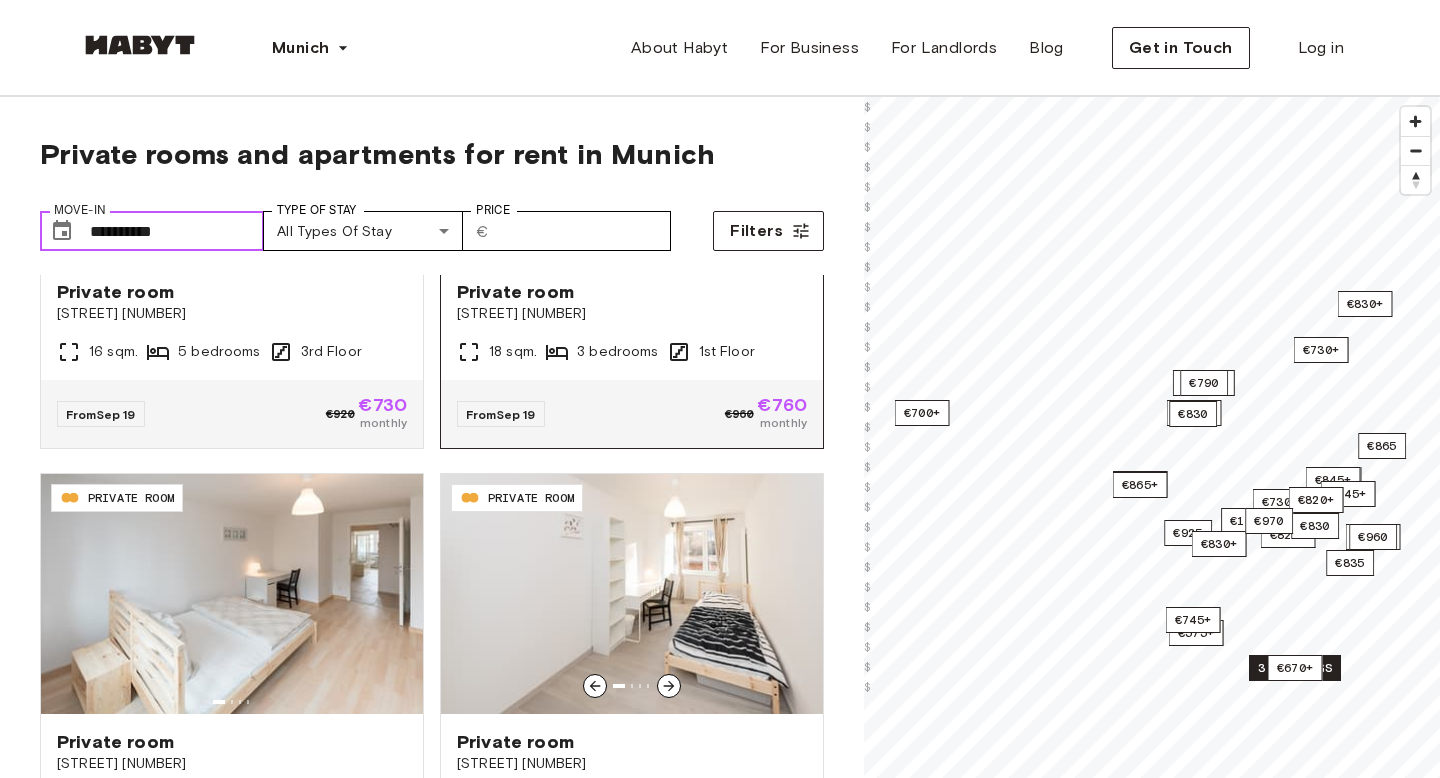 scroll, scrollTop: 3190, scrollLeft: 0, axis: vertical 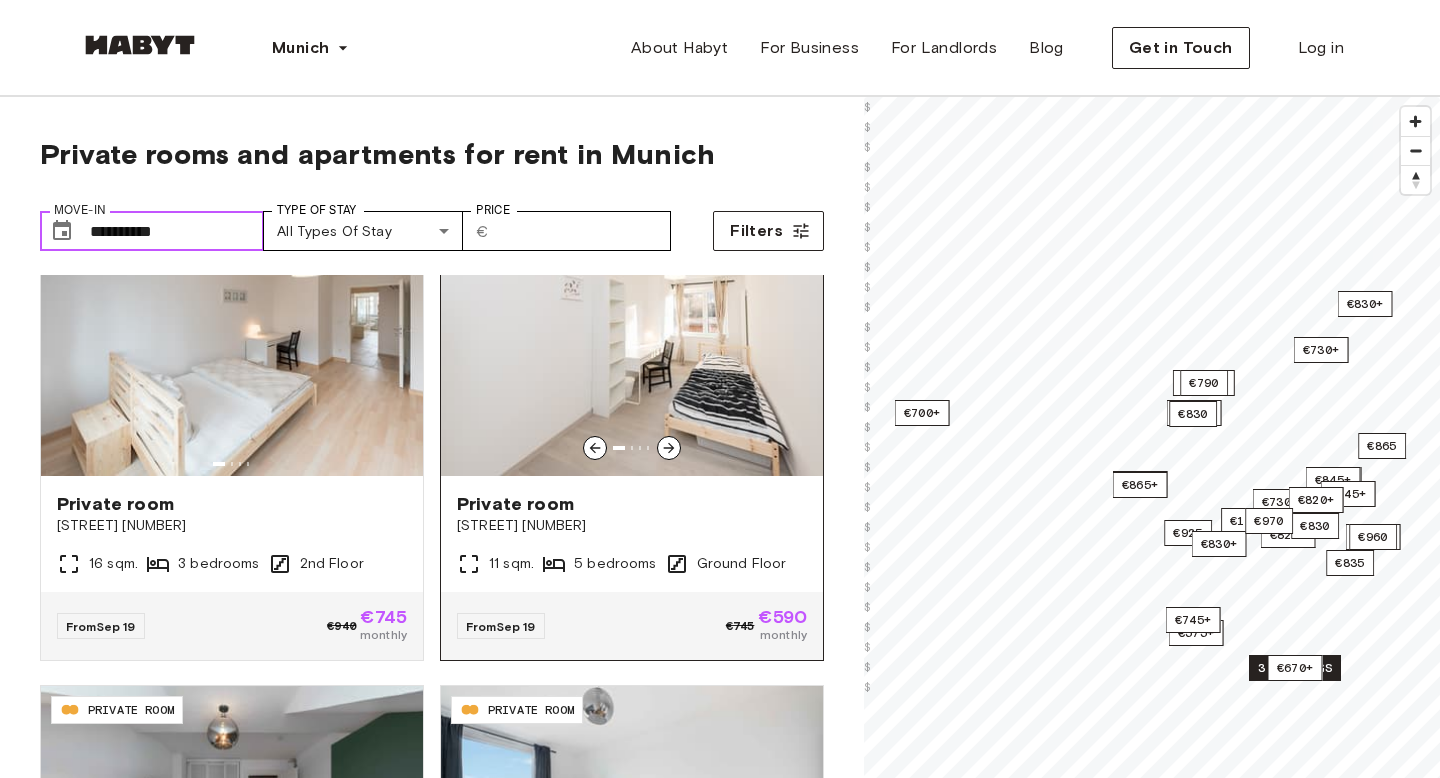 click at bounding box center [632, 356] 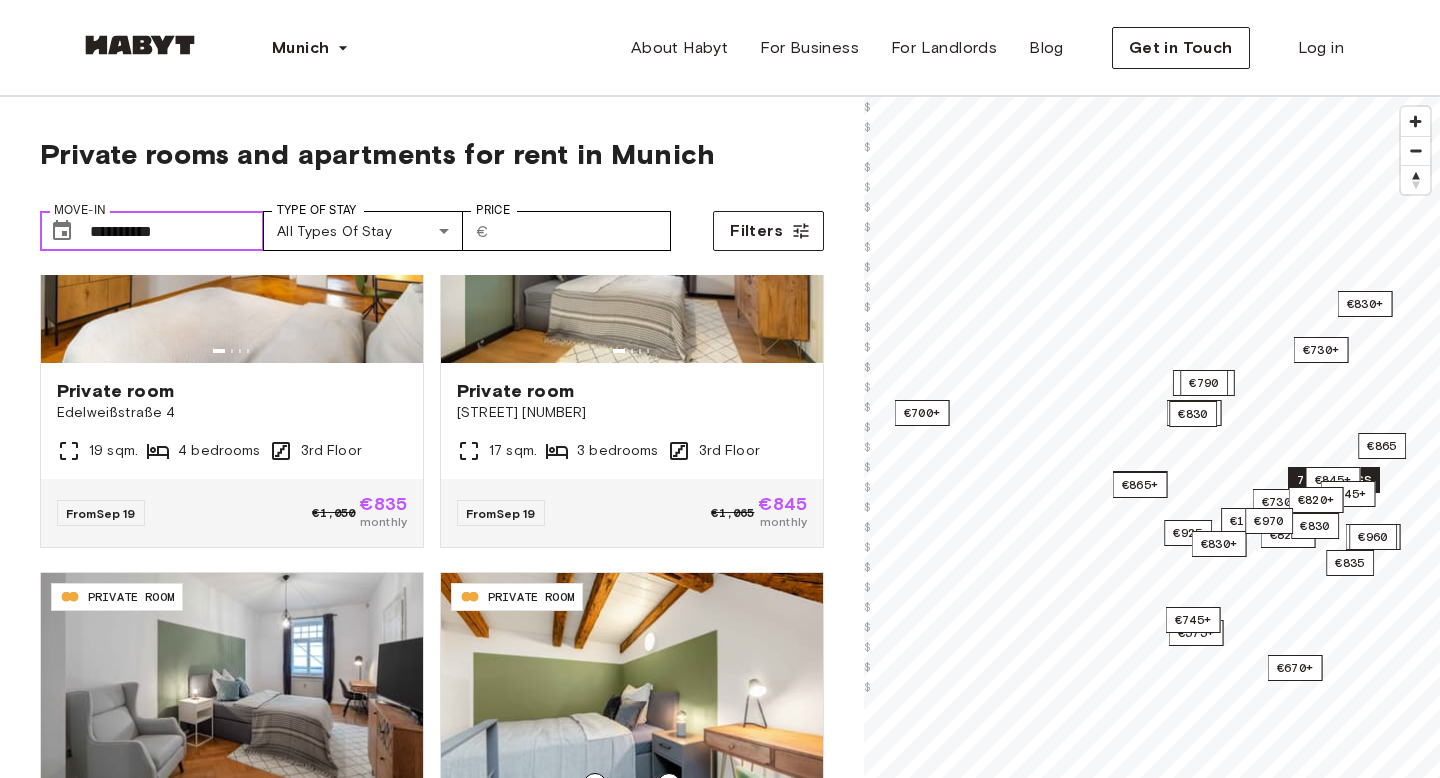scroll, scrollTop: 0, scrollLeft: 0, axis: both 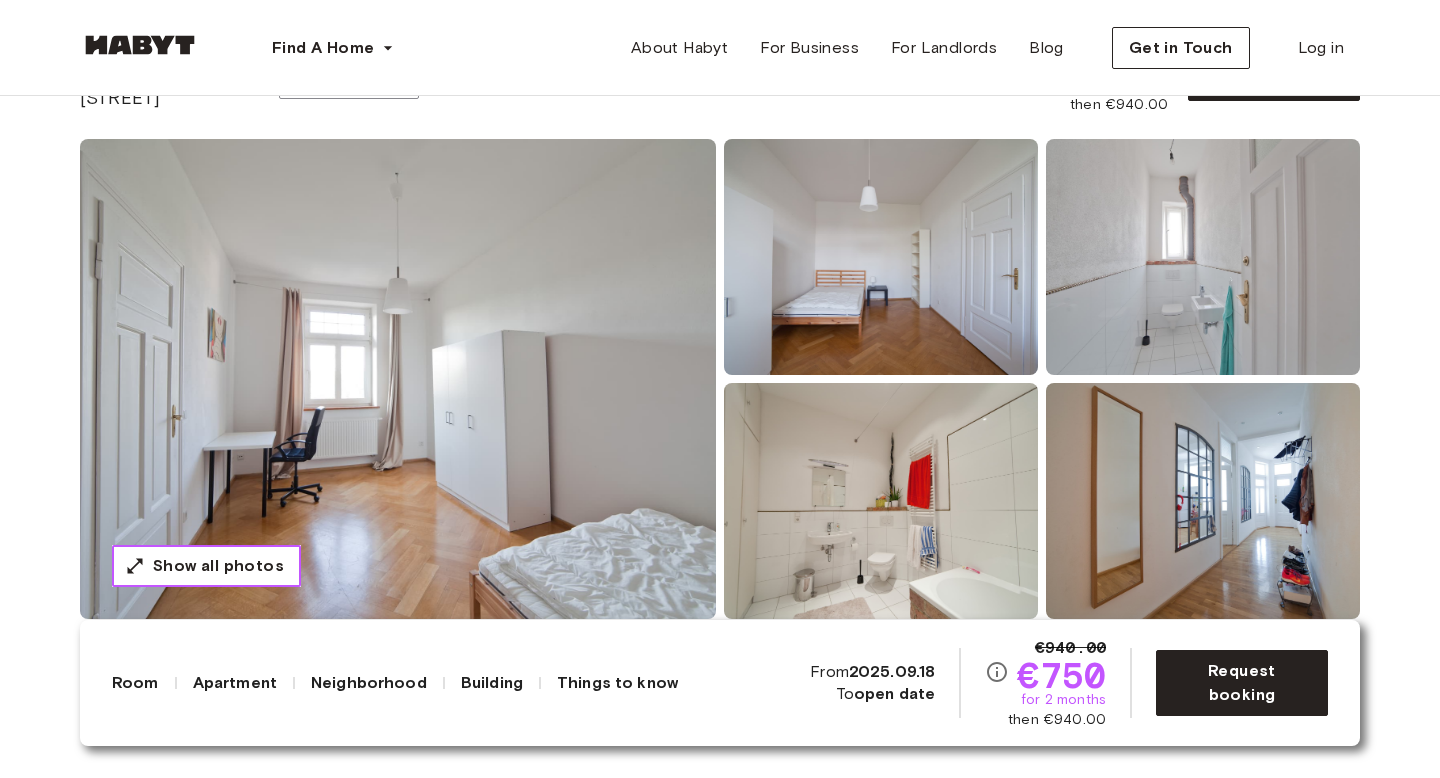 type 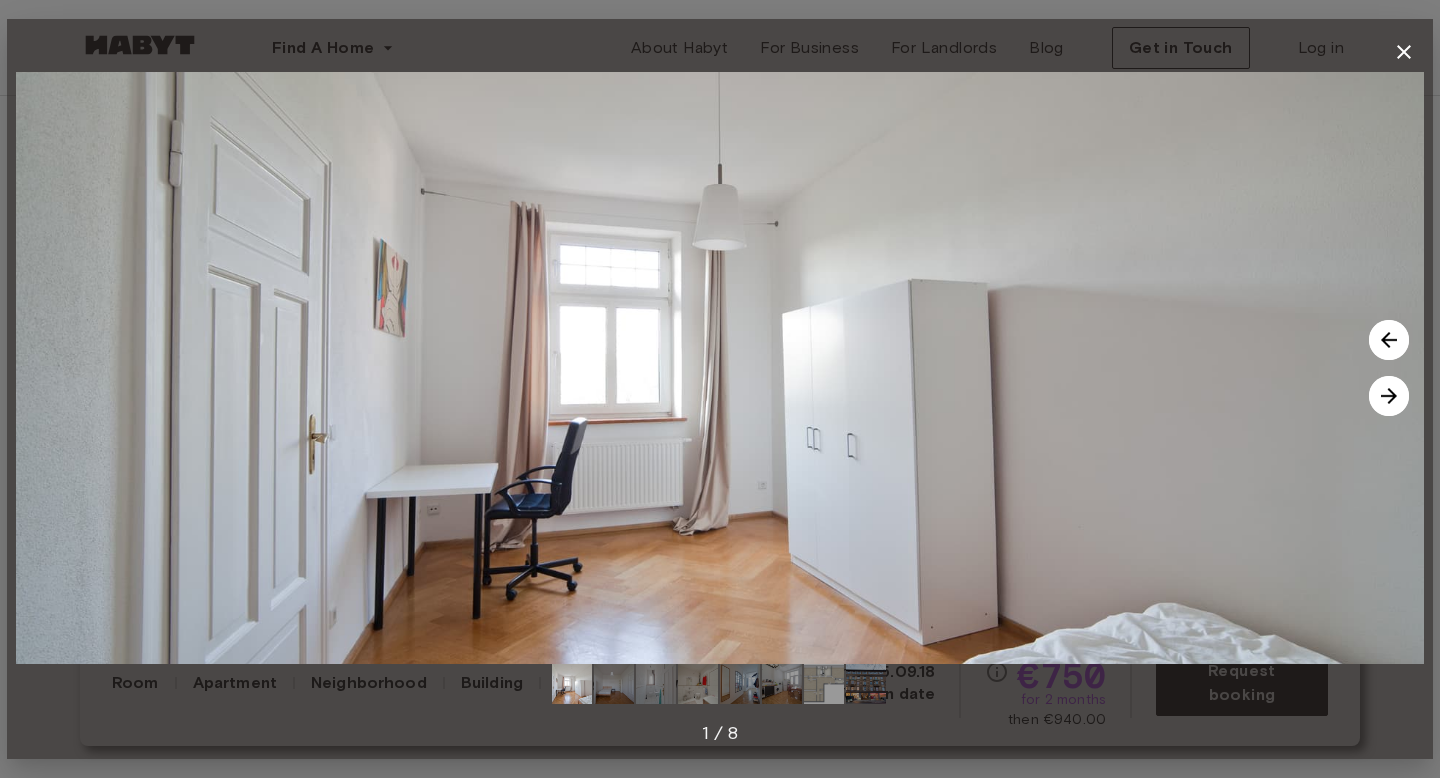 click at bounding box center [720, 368] 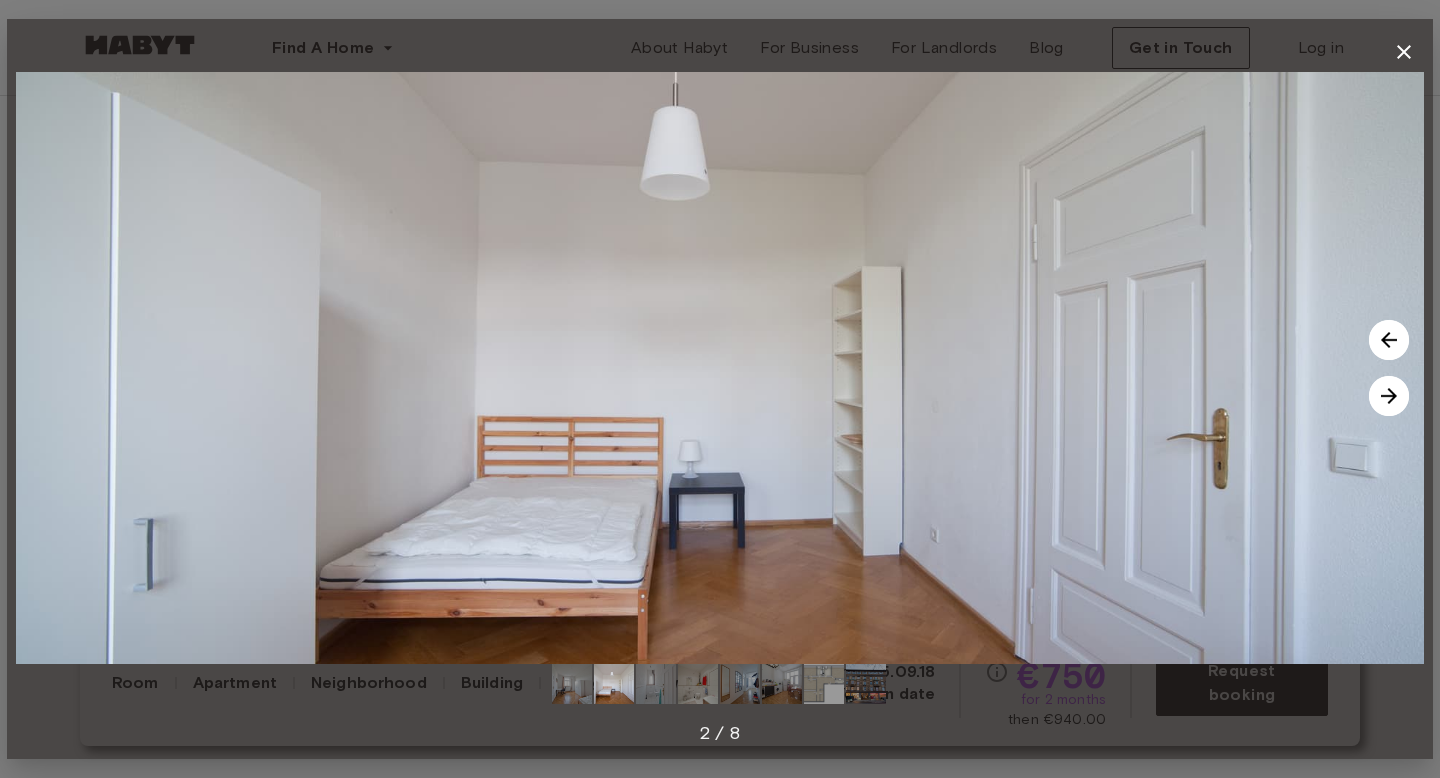 click at bounding box center [1389, 396] 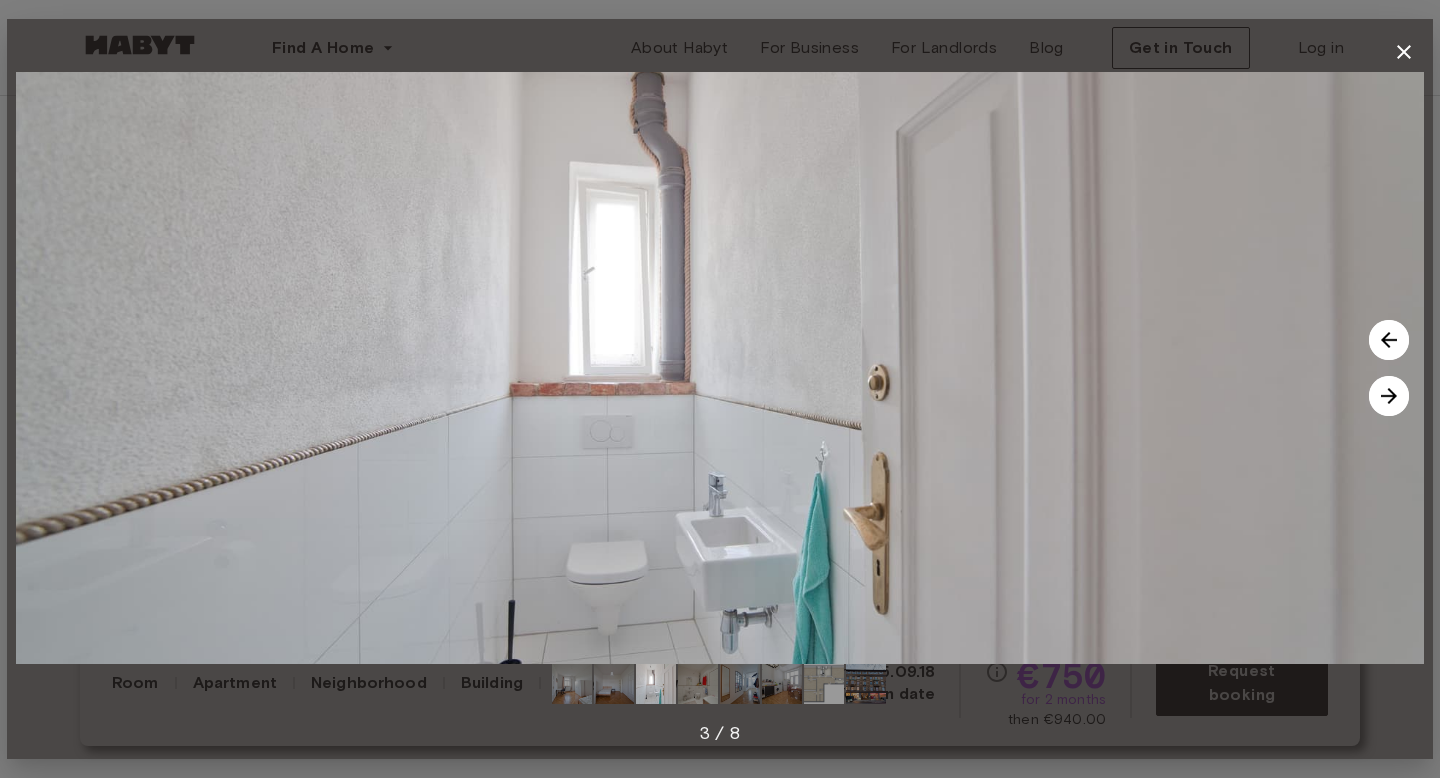 click 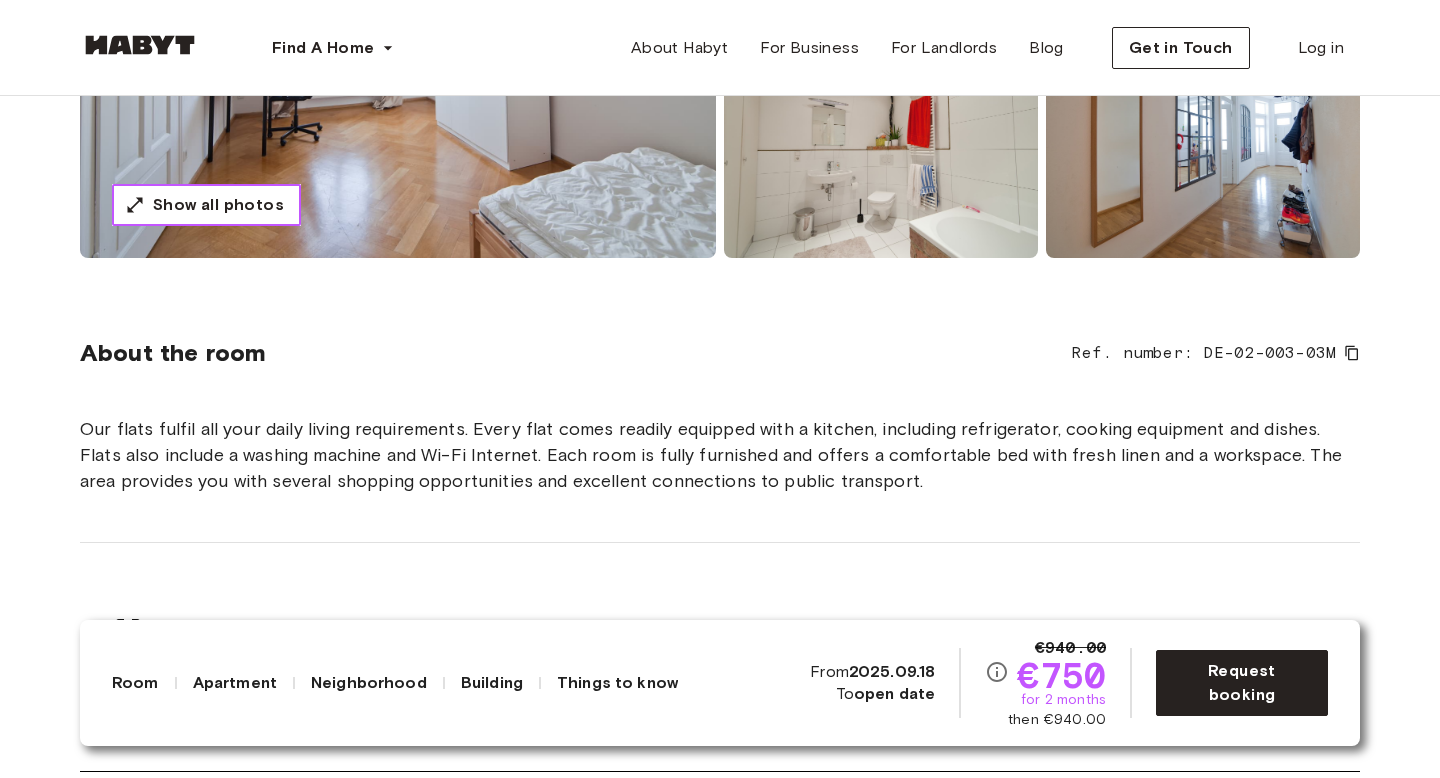 scroll, scrollTop: 567, scrollLeft: 0, axis: vertical 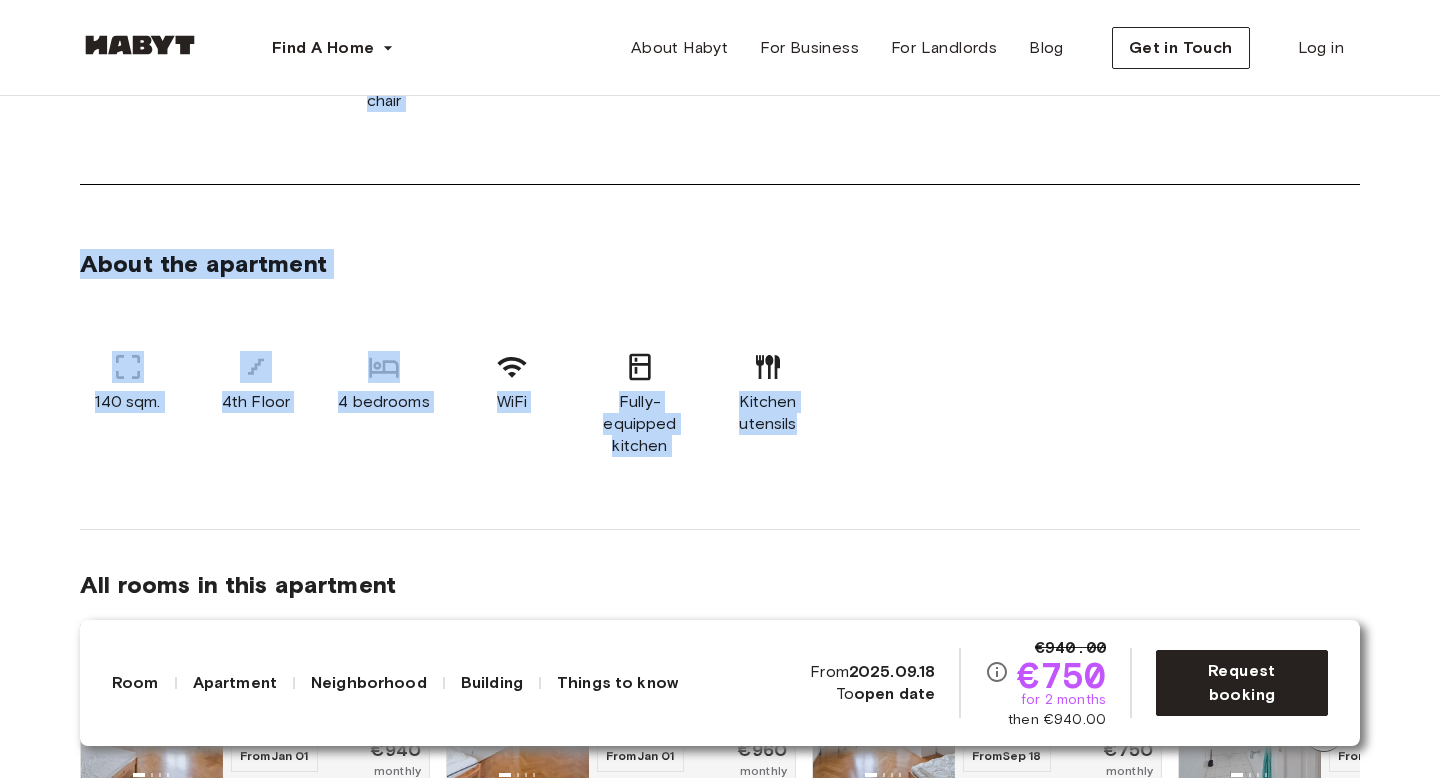 drag, startPoint x: 85, startPoint y: 275, endPoint x: 807, endPoint y: 427, distance: 737.82654 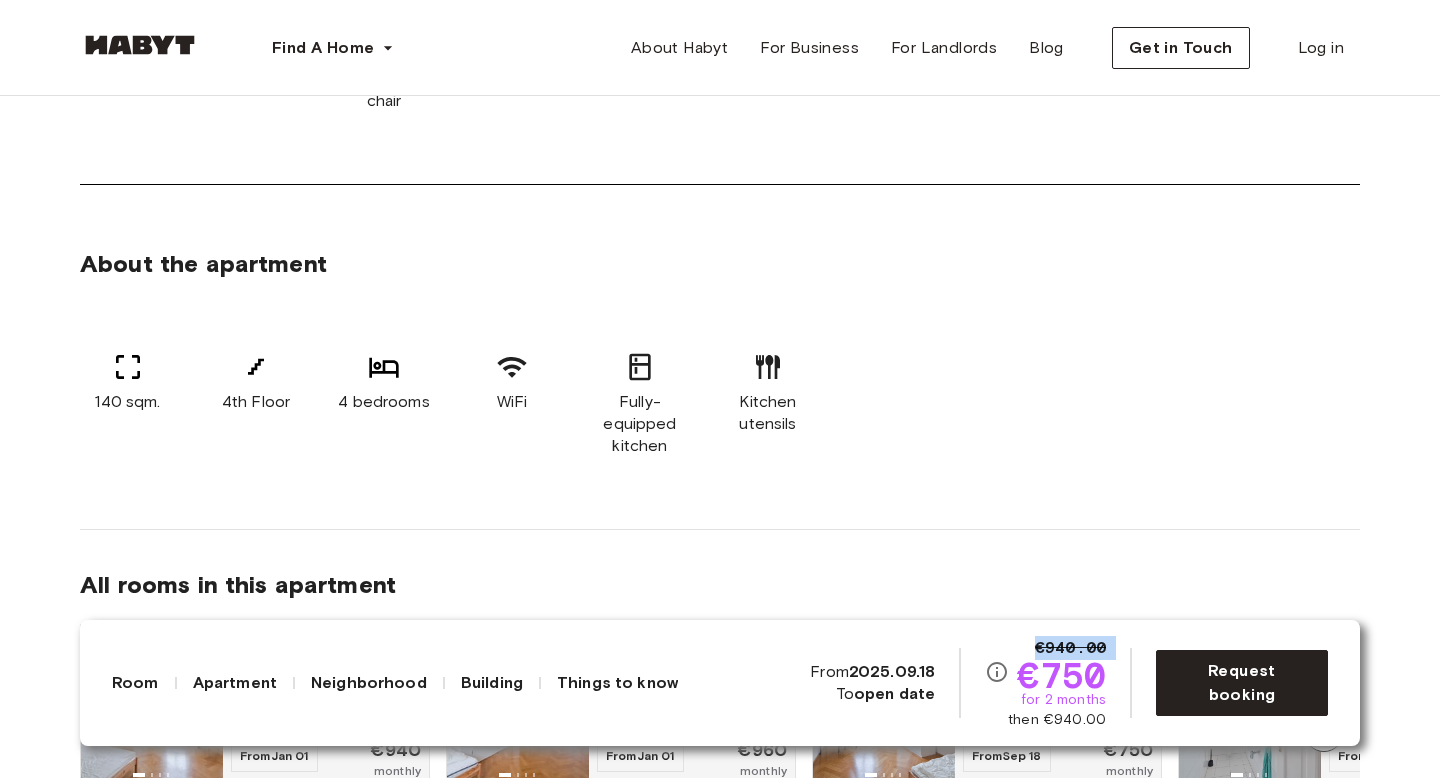 drag, startPoint x: 1014, startPoint y: 681, endPoint x: 1123, endPoint y: 734, distance: 121.20231 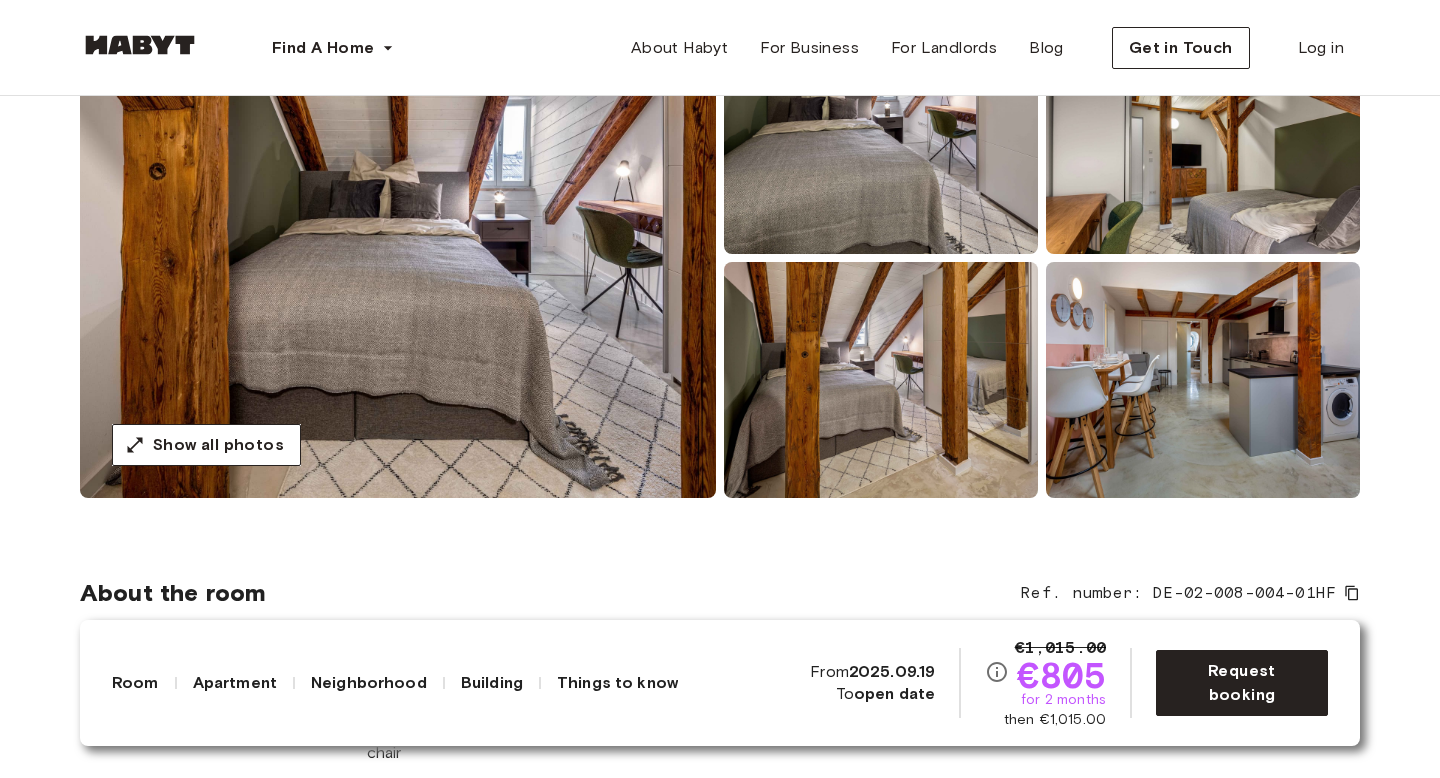scroll, scrollTop: 0, scrollLeft: 0, axis: both 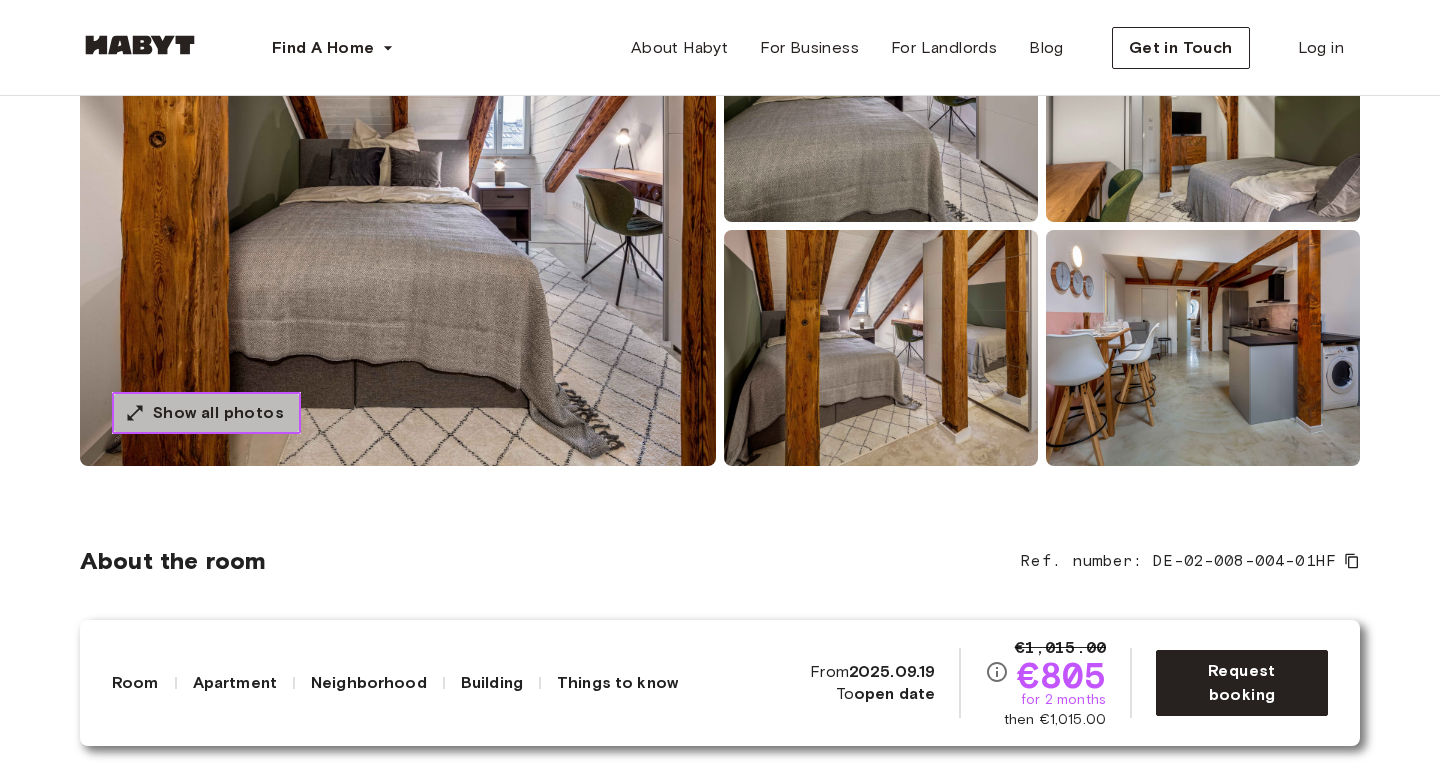 click on "Show all photos" at bounding box center (206, 413) 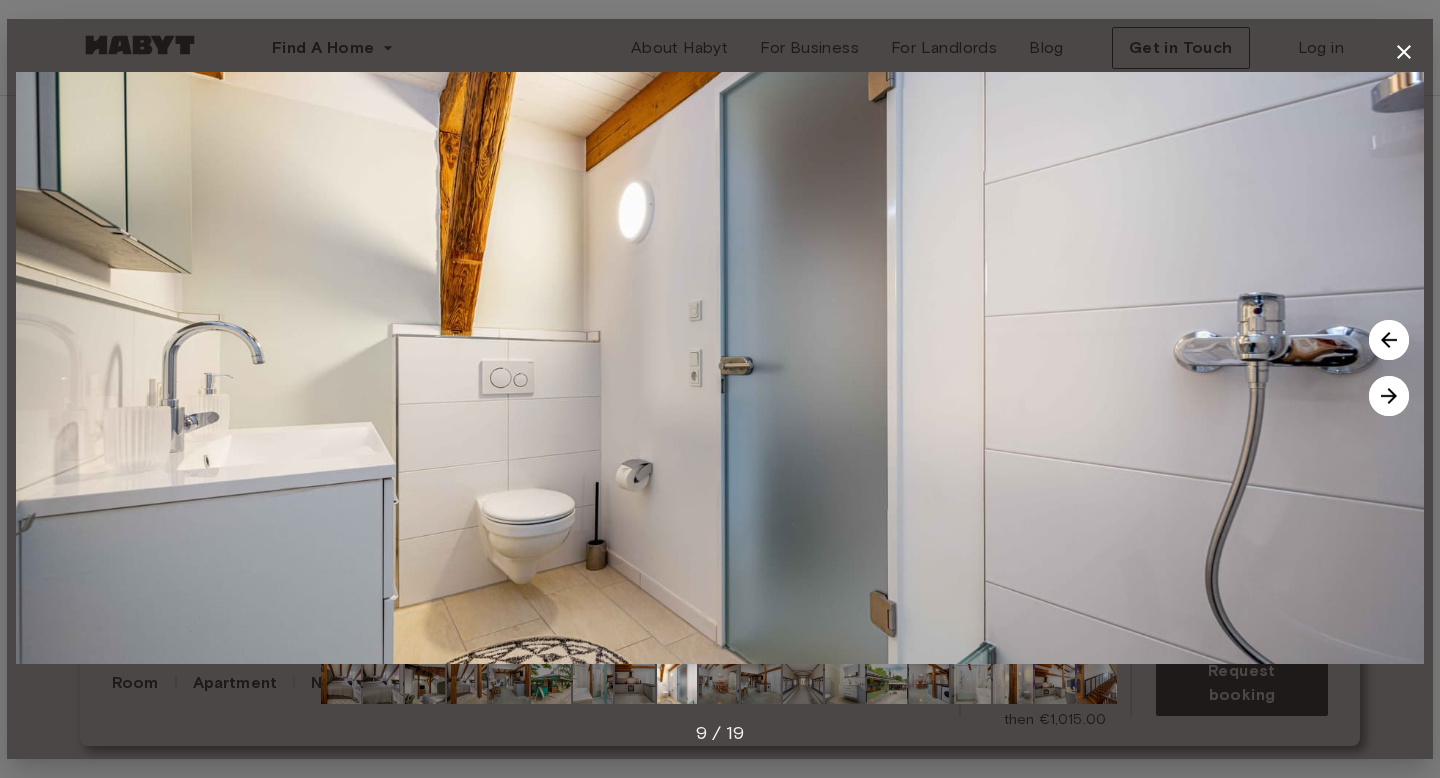 click at bounding box center [1389, 396] 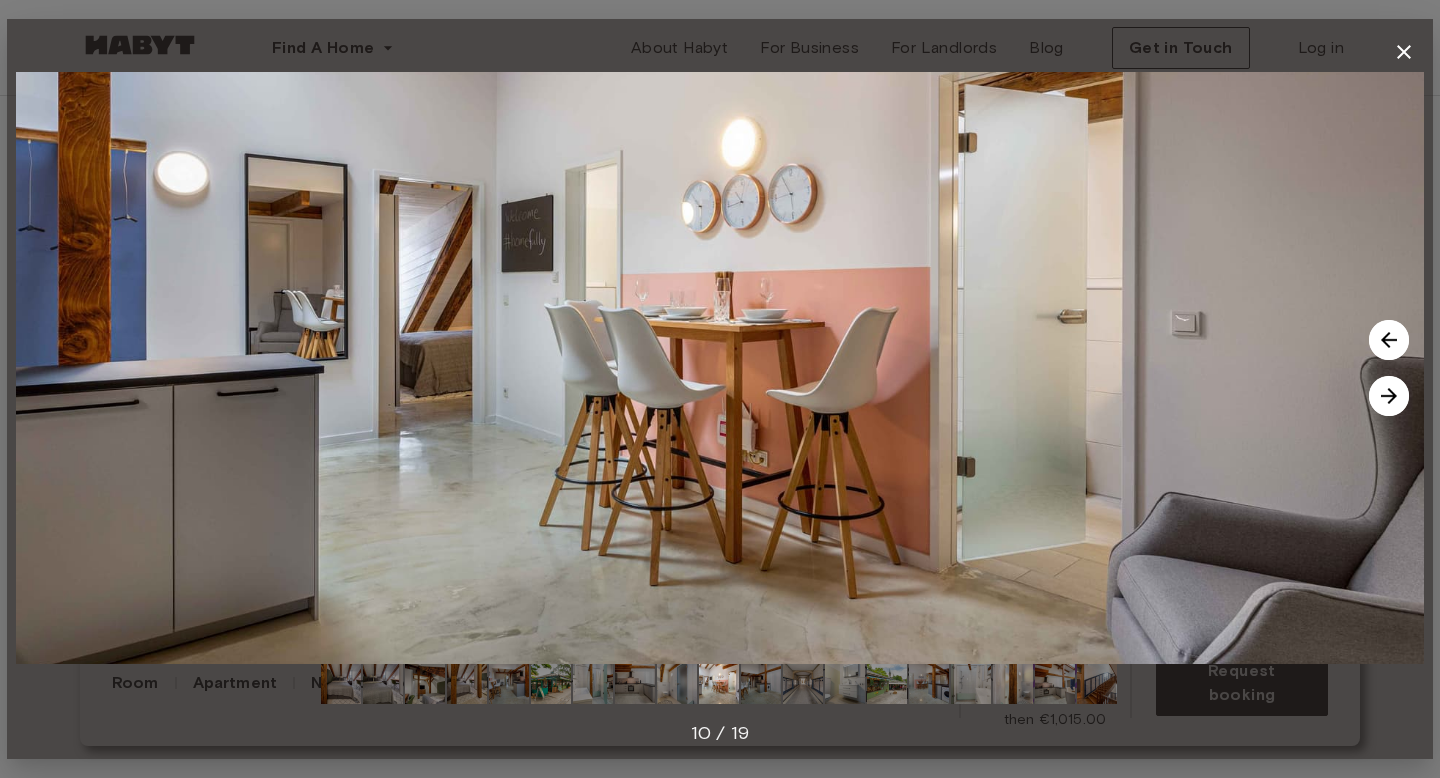 click at bounding box center (1389, 396) 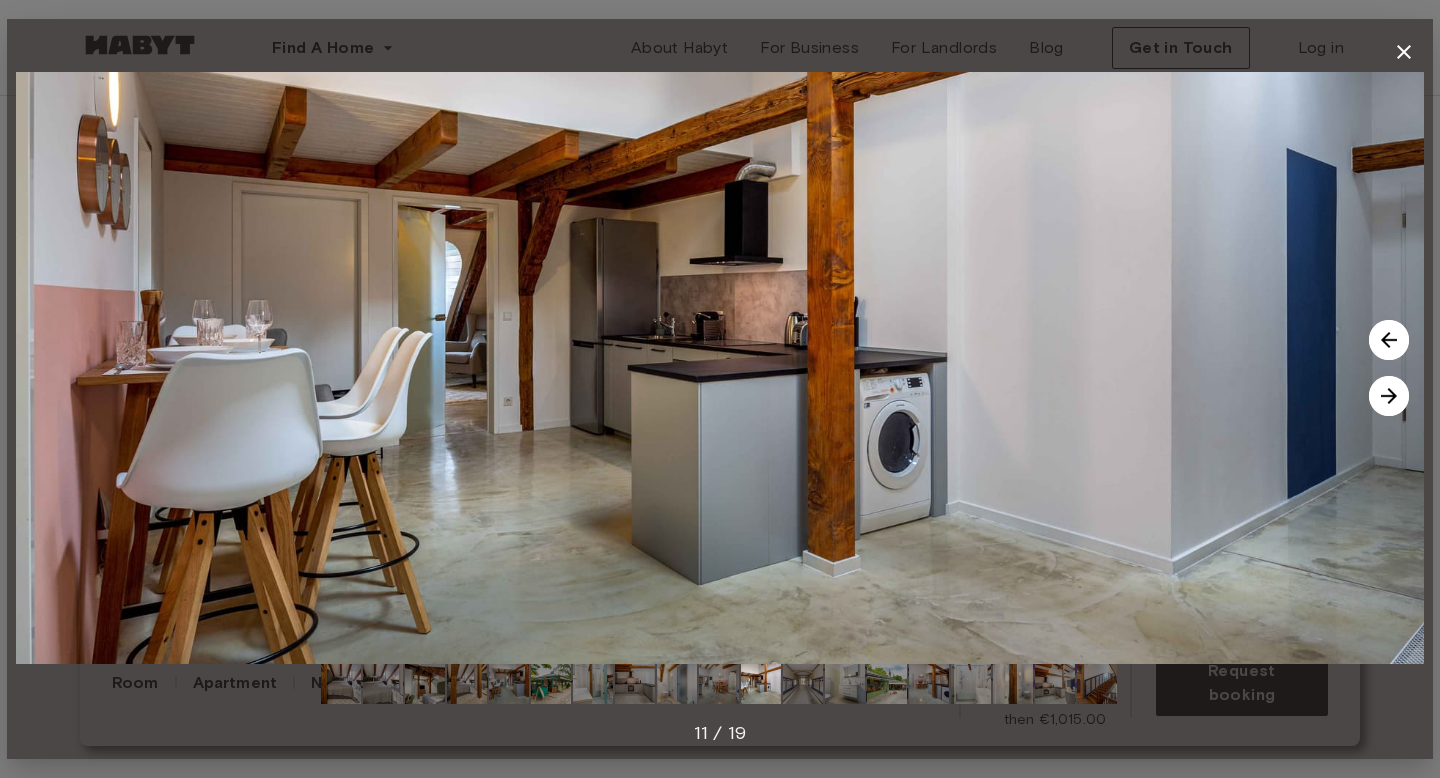 click at bounding box center (1389, 396) 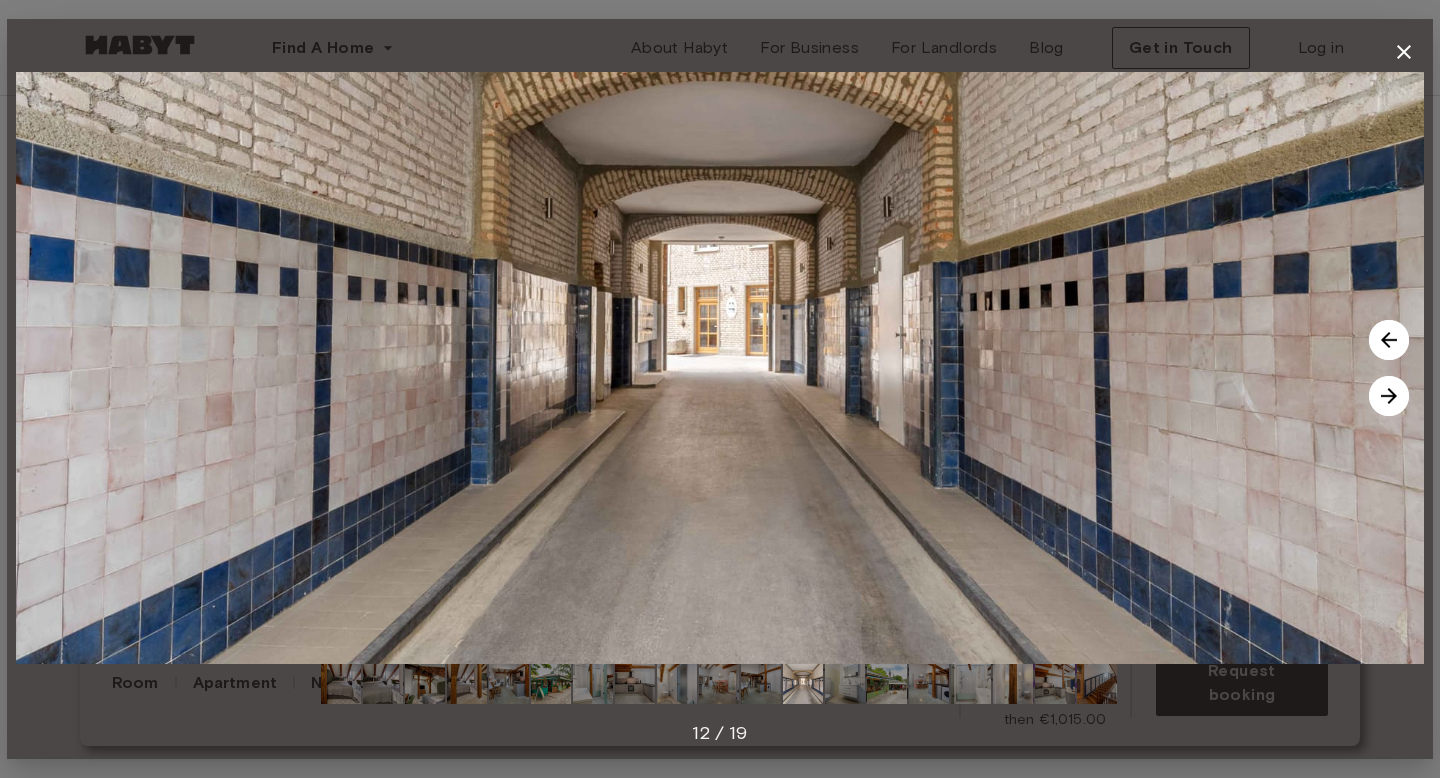 click at bounding box center [1389, 396] 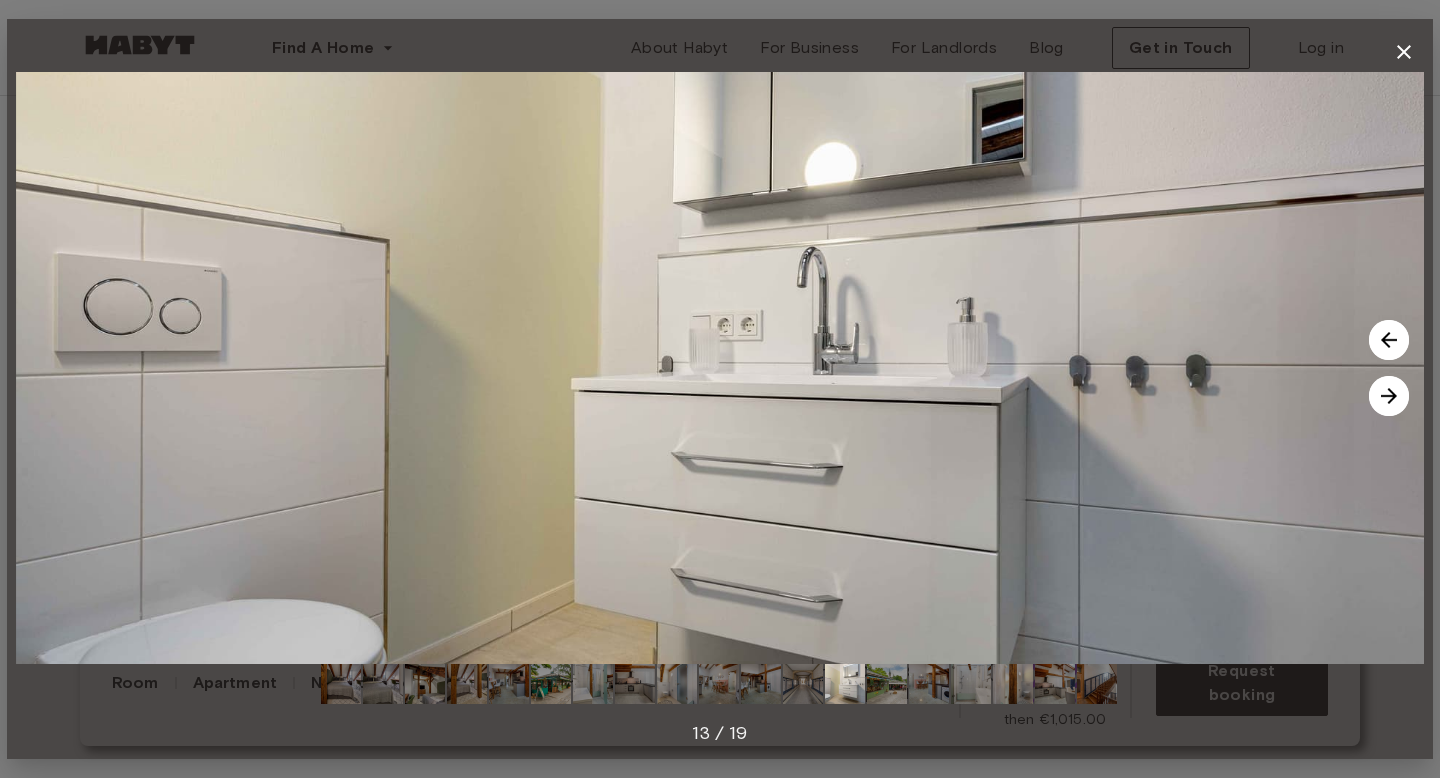 click at bounding box center (1389, 396) 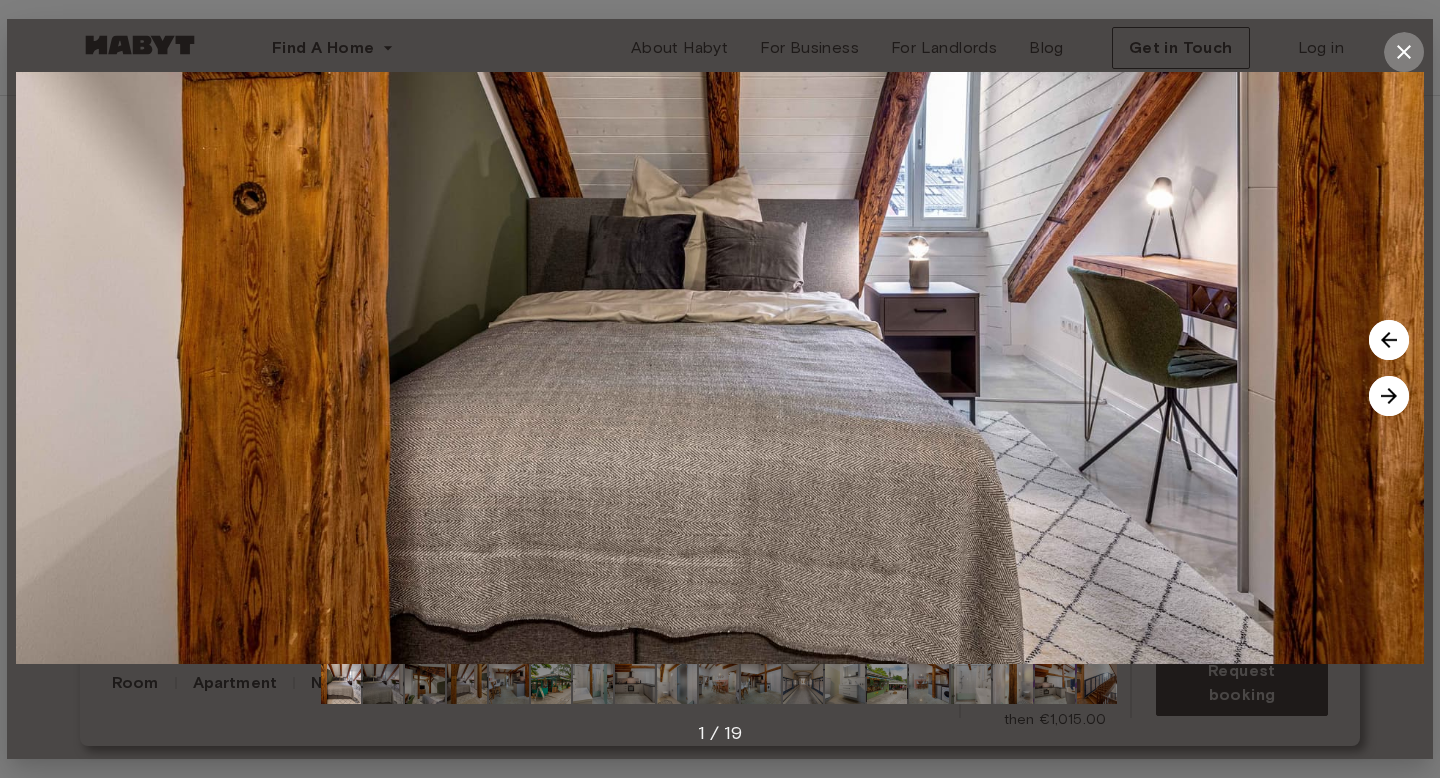 click 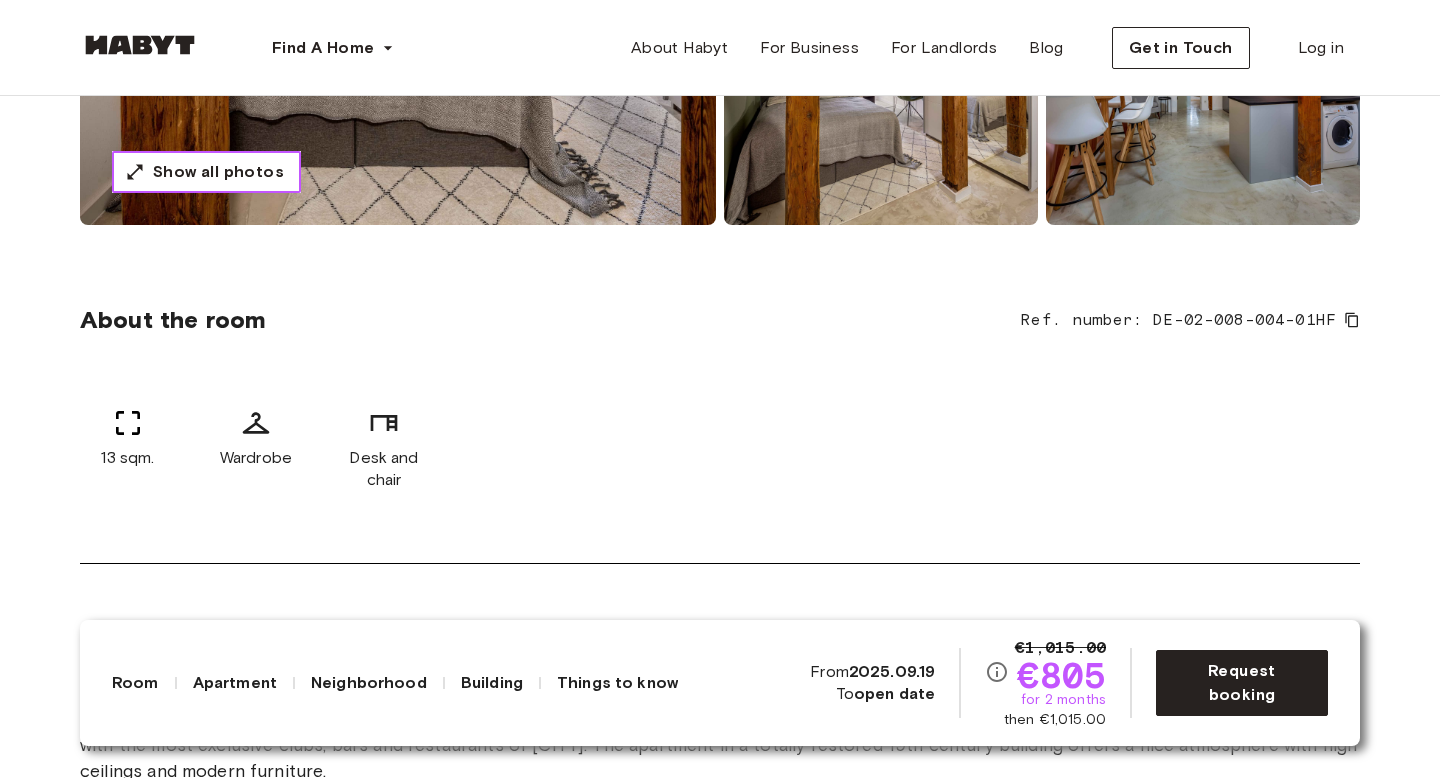 scroll, scrollTop: 541, scrollLeft: 0, axis: vertical 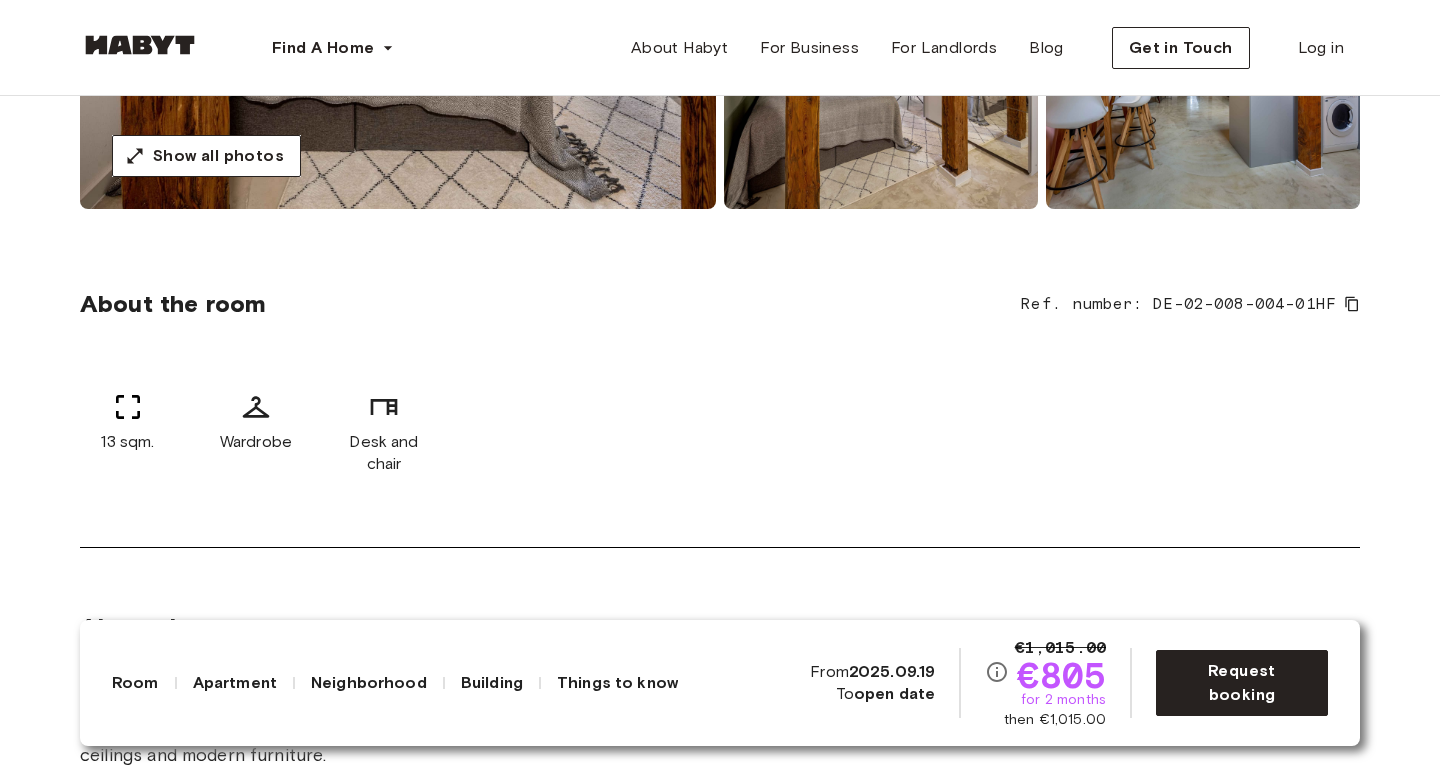 click on "About the room" at bounding box center [173, 304] 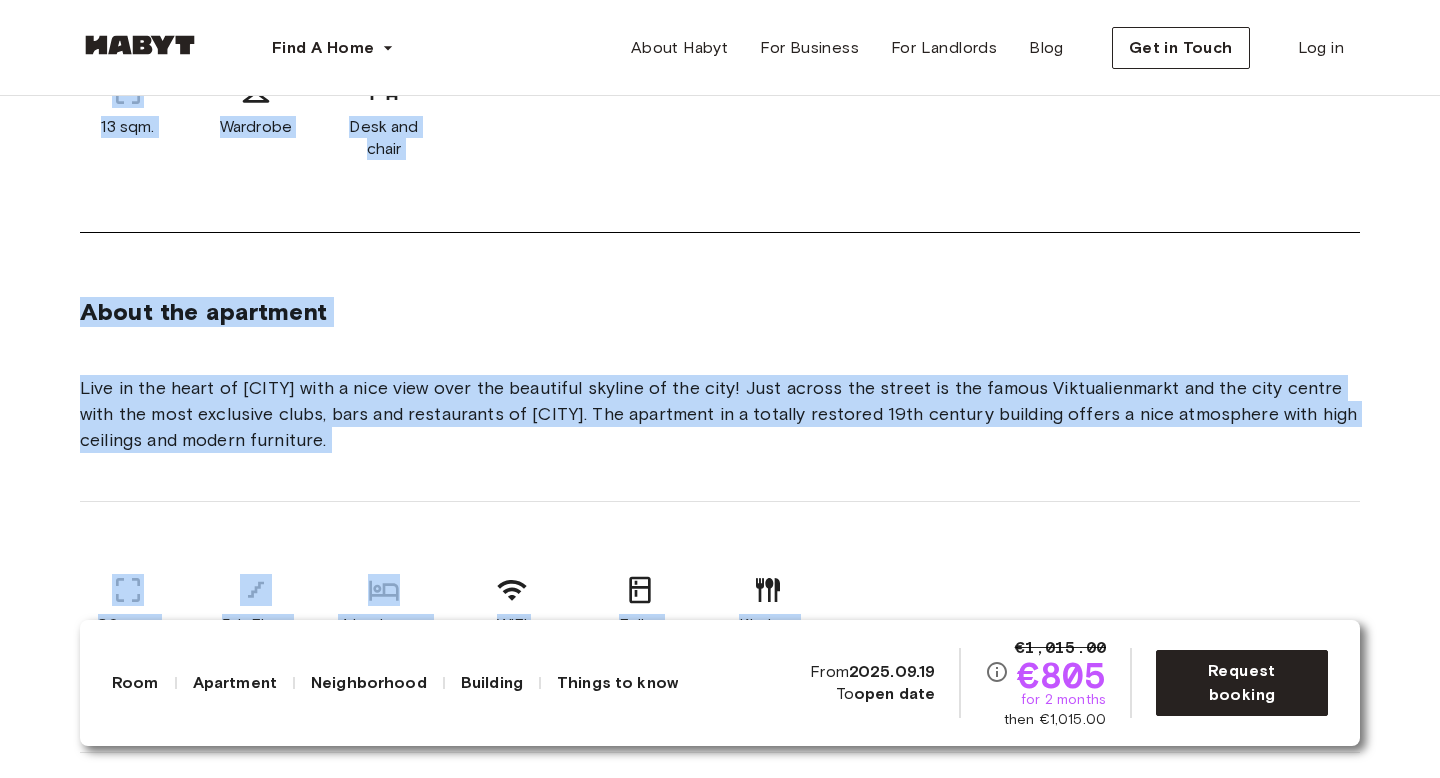 scroll, scrollTop: 917, scrollLeft: 0, axis: vertical 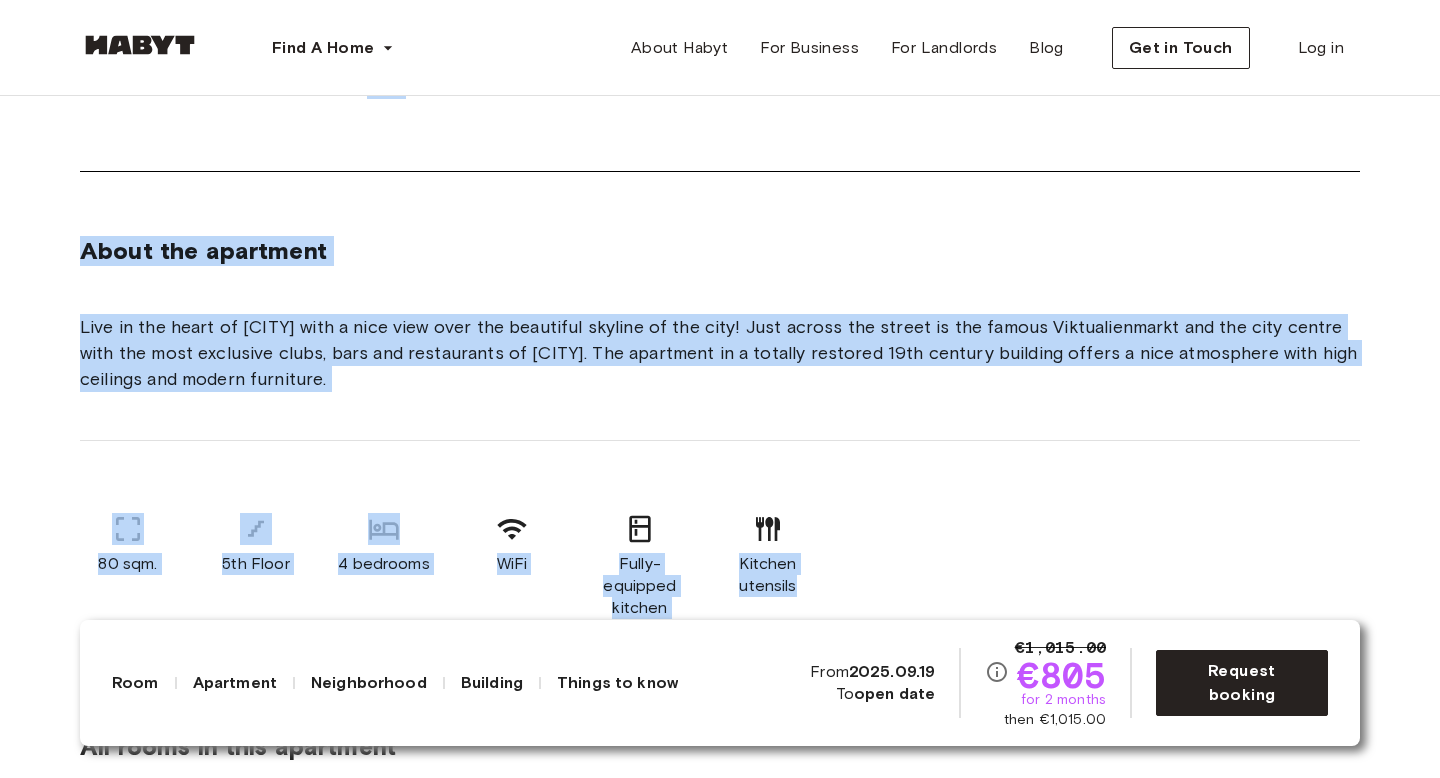 drag, startPoint x: 85, startPoint y: 302, endPoint x: 818, endPoint y: 608, distance: 794.30786 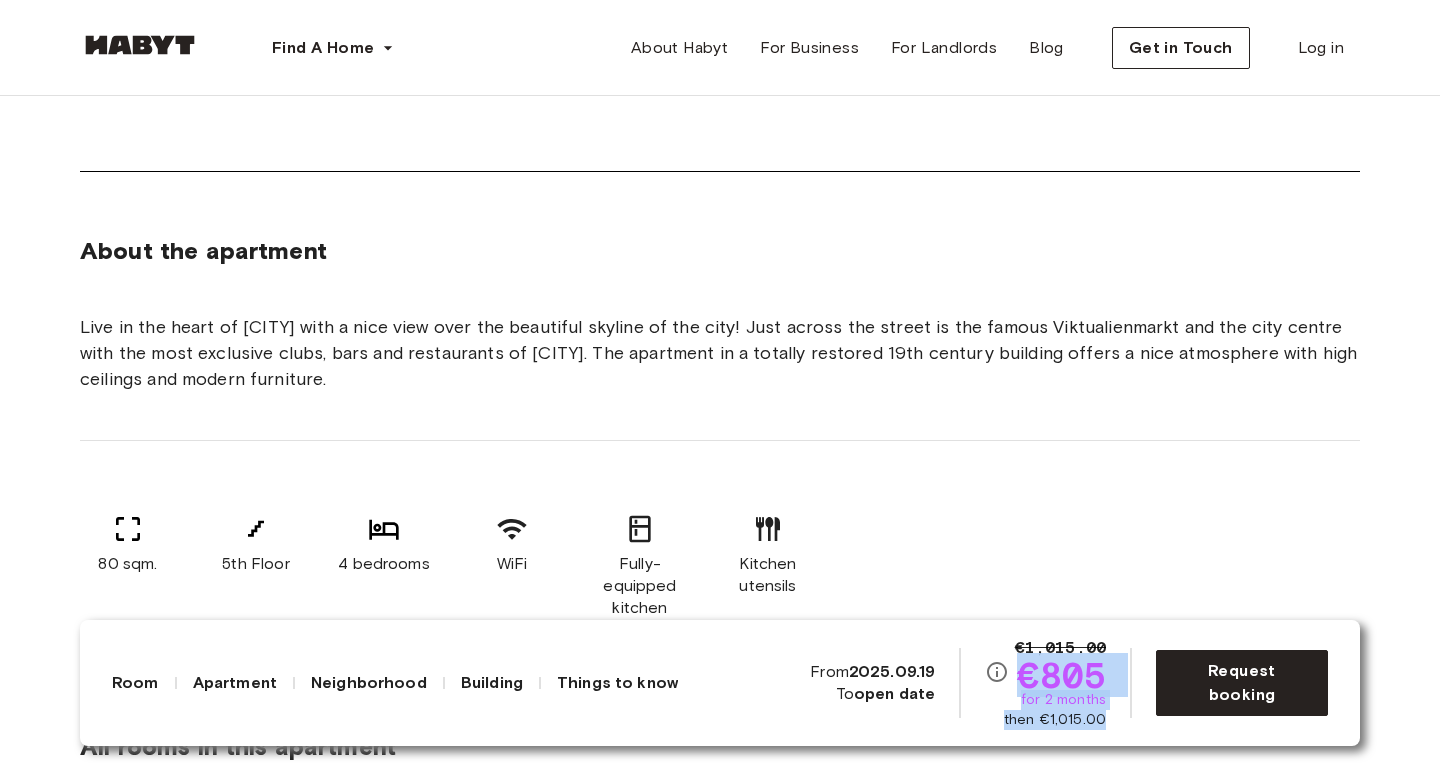 drag, startPoint x: 1024, startPoint y: 675, endPoint x: 1110, endPoint y: 714, distance: 94.42987 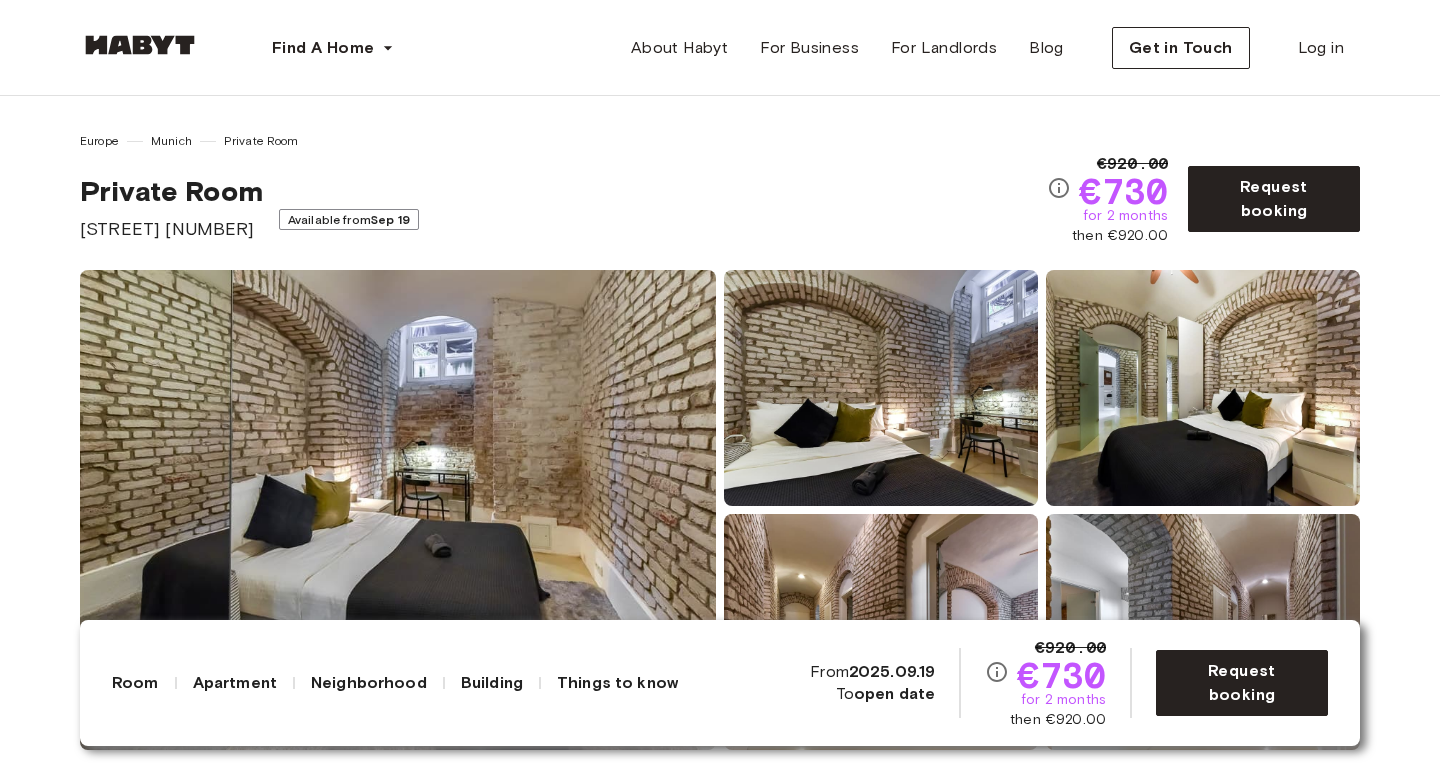 scroll, scrollTop: 0, scrollLeft: 0, axis: both 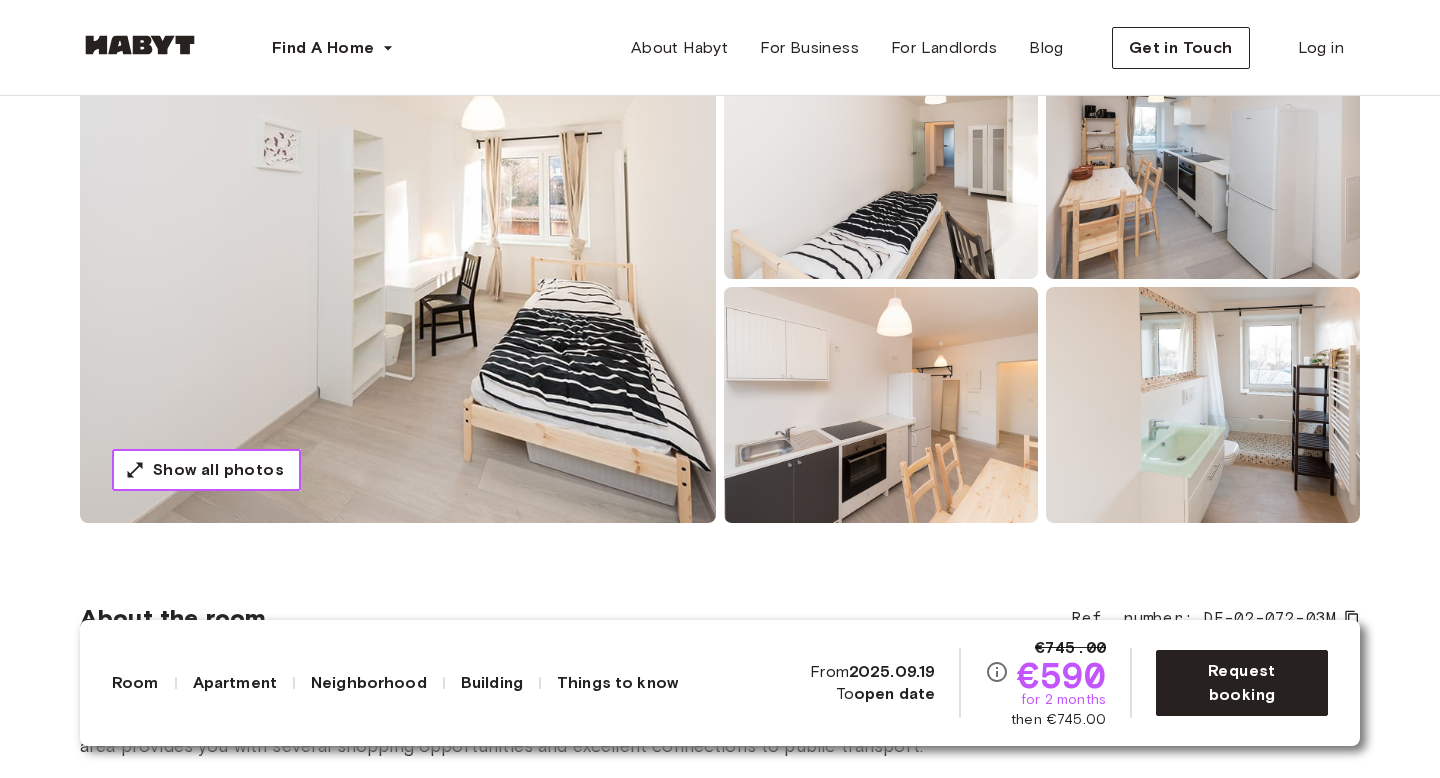 click on "Show all photos" at bounding box center [218, 470] 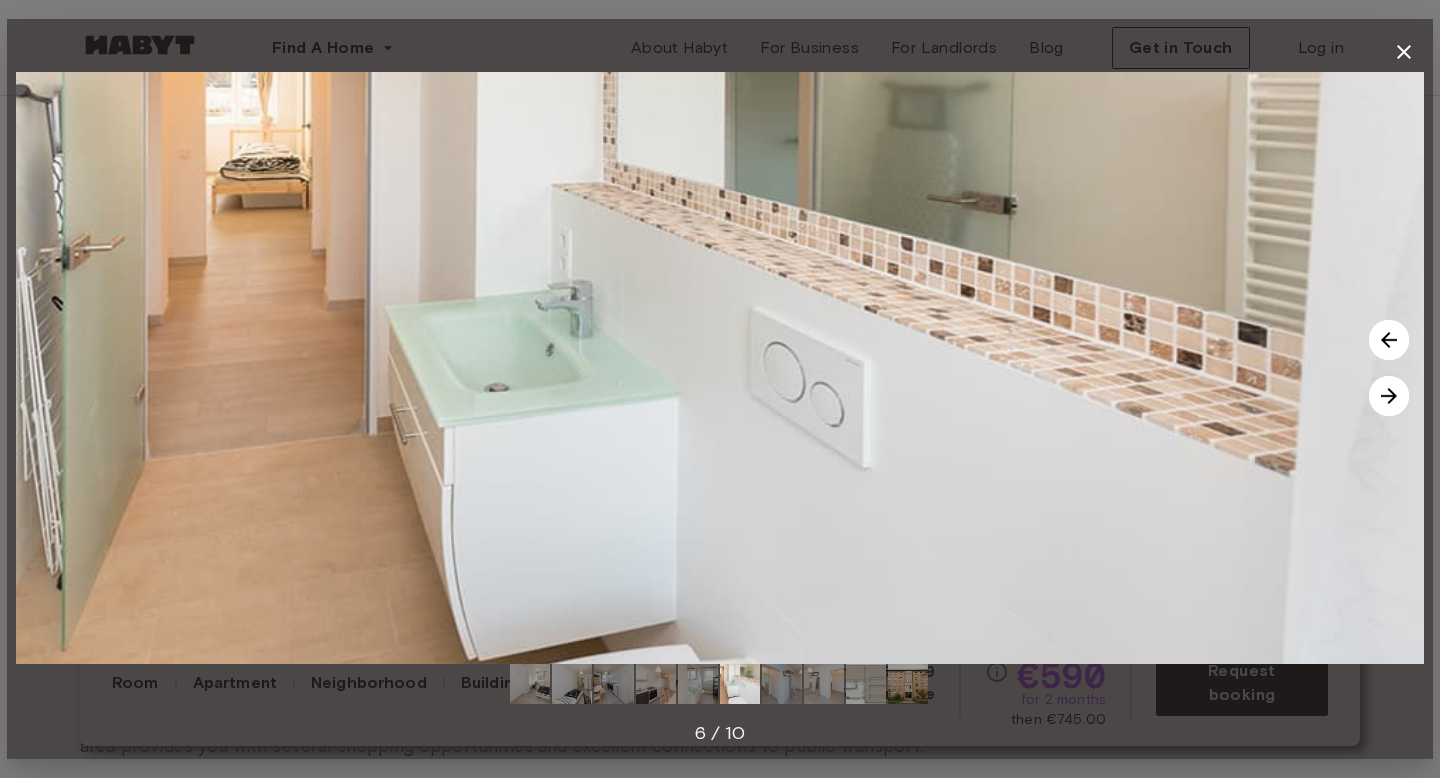 click 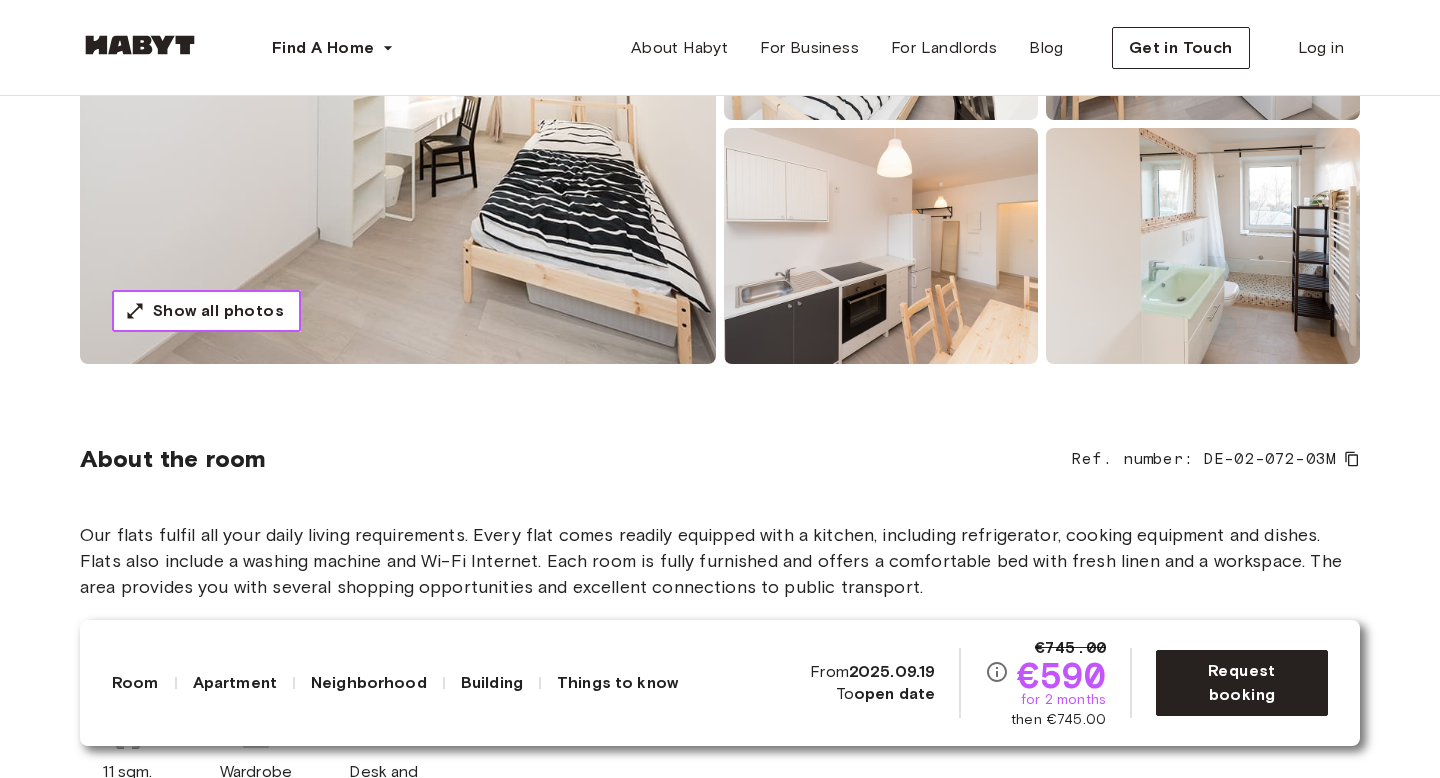 scroll, scrollTop: 408, scrollLeft: 0, axis: vertical 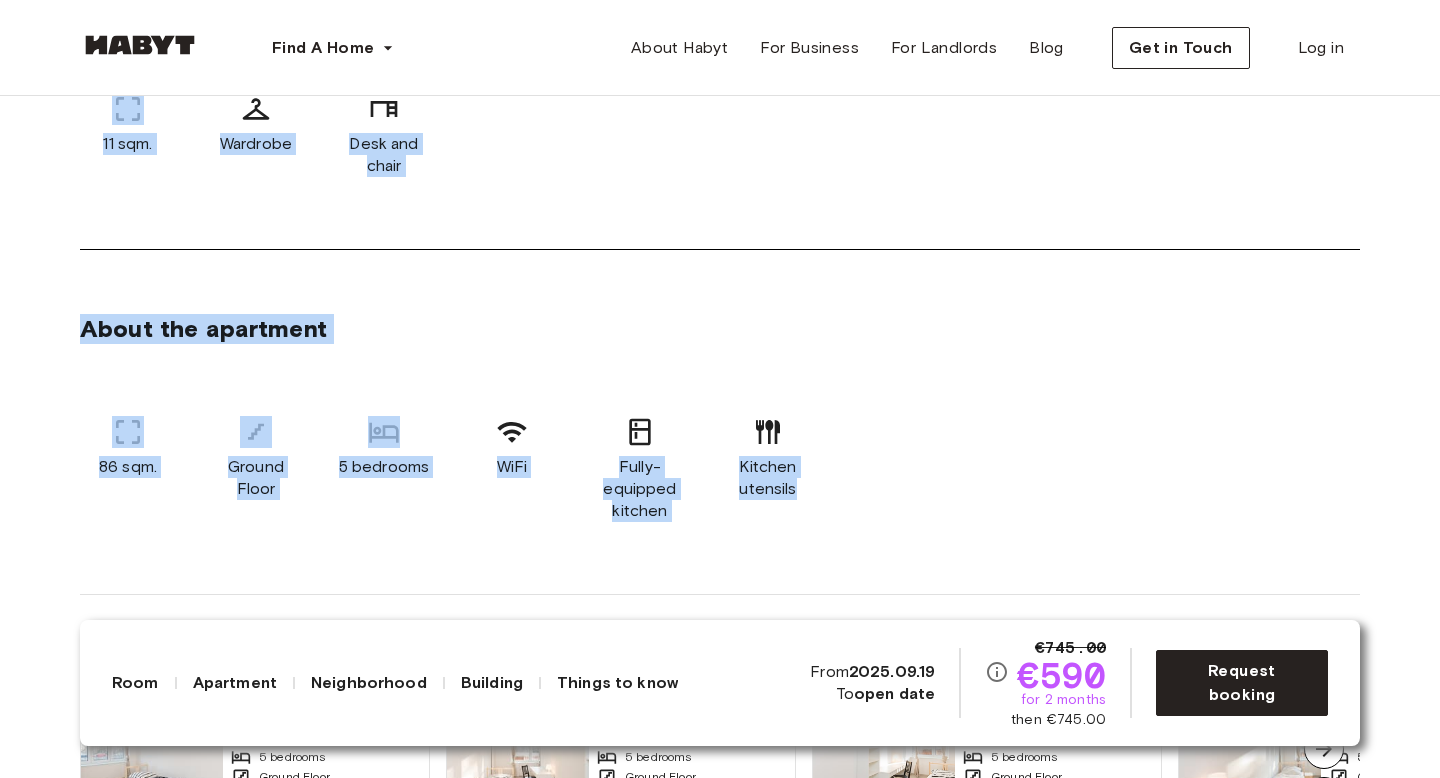 drag, startPoint x: 85, startPoint y: 438, endPoint x: 914, endPoint y: 513, distance: 832.38574 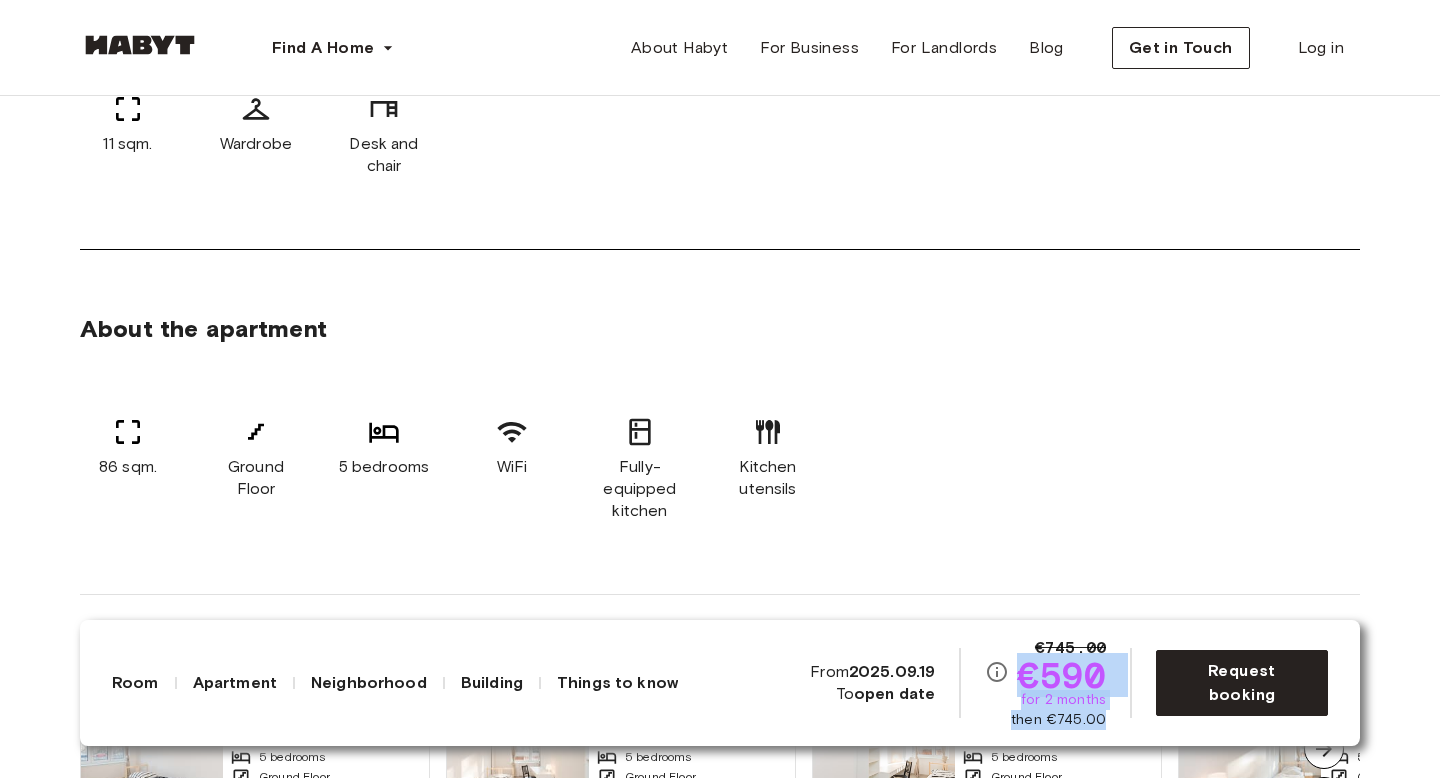 drag, startPoint x: 1015, startPoint y: 678, endPoint x: 1112, endPoint y: 714, distance: 103.46497 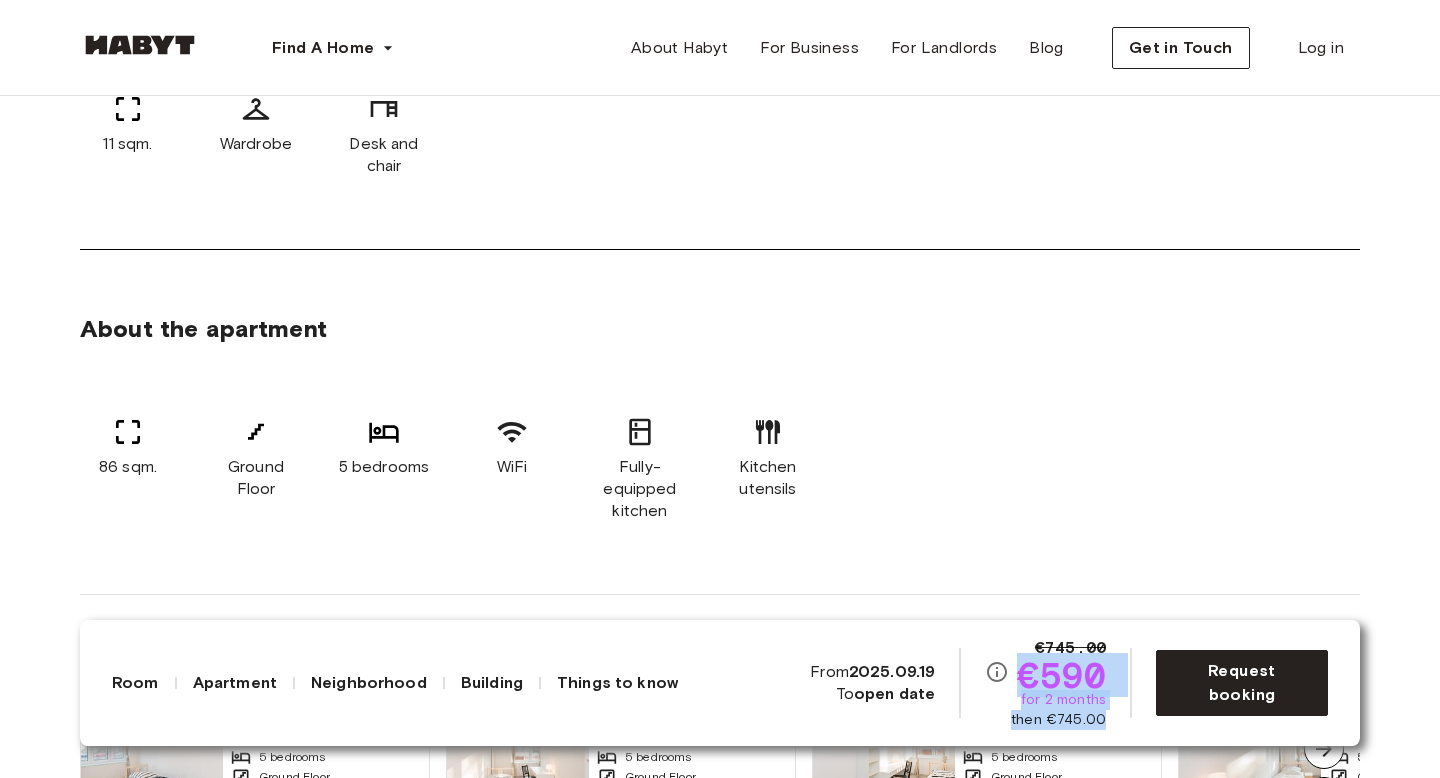 scroll, scrollTop: 0, scrollLeft: 0, axis: both 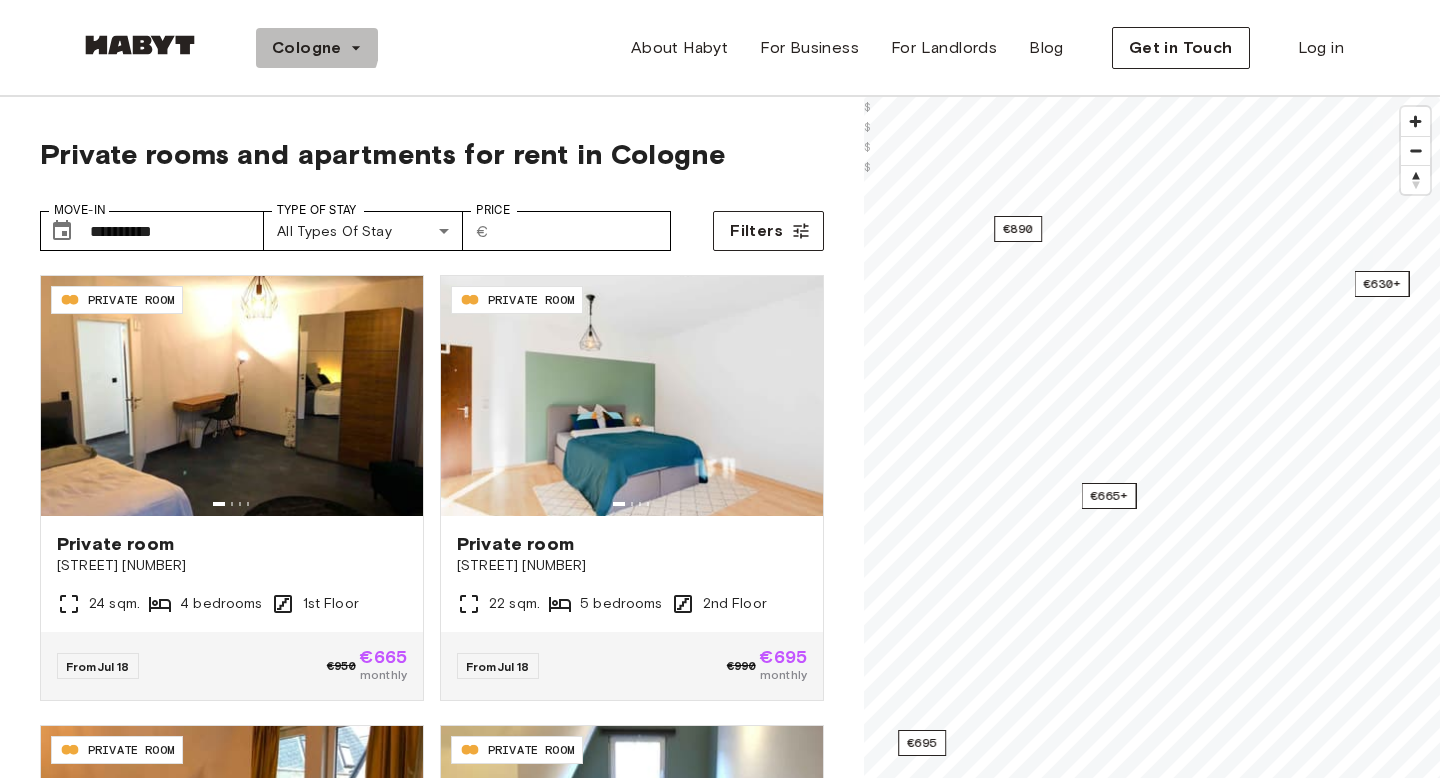 click on "Cologne" at bounding box center [307, 48] 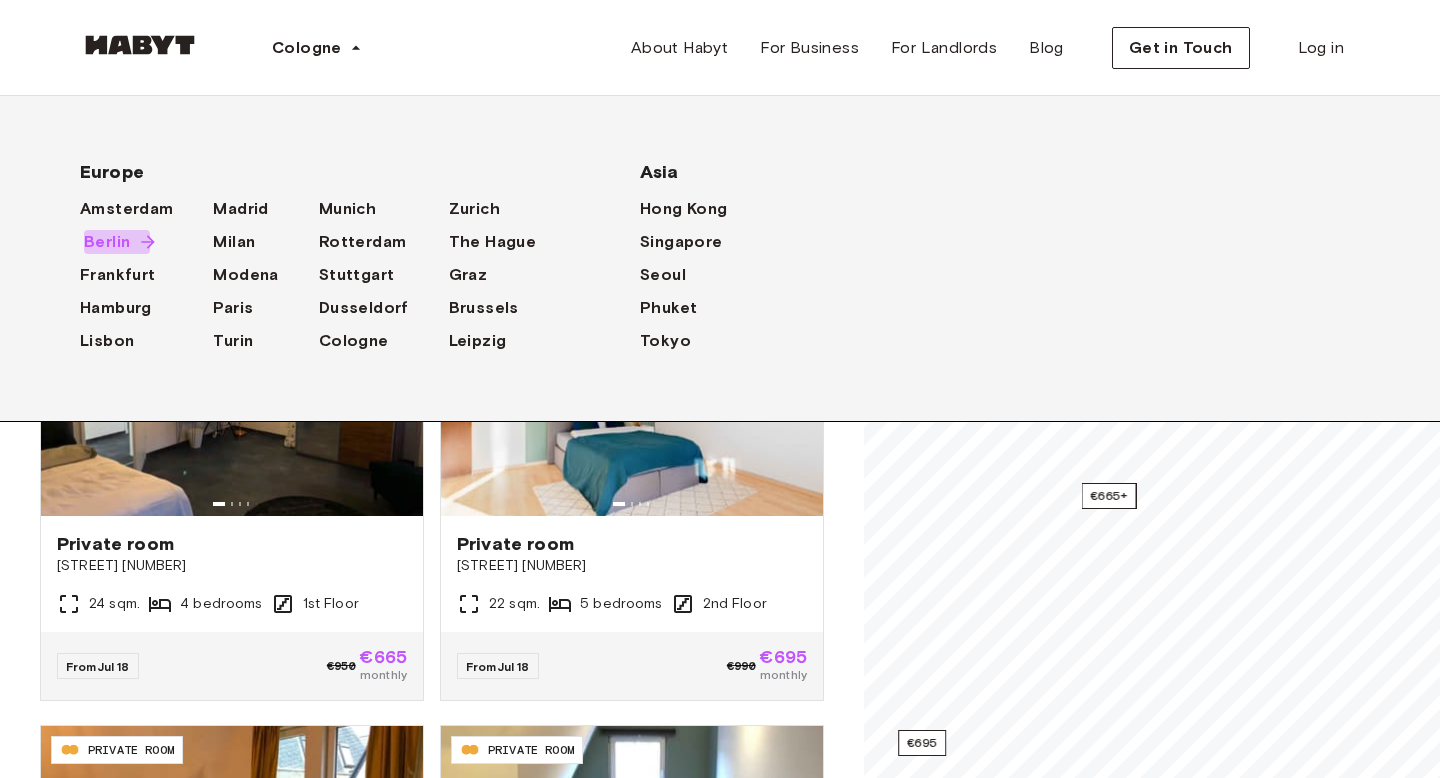 click on "Berlin" at bounding box center (107, 242) 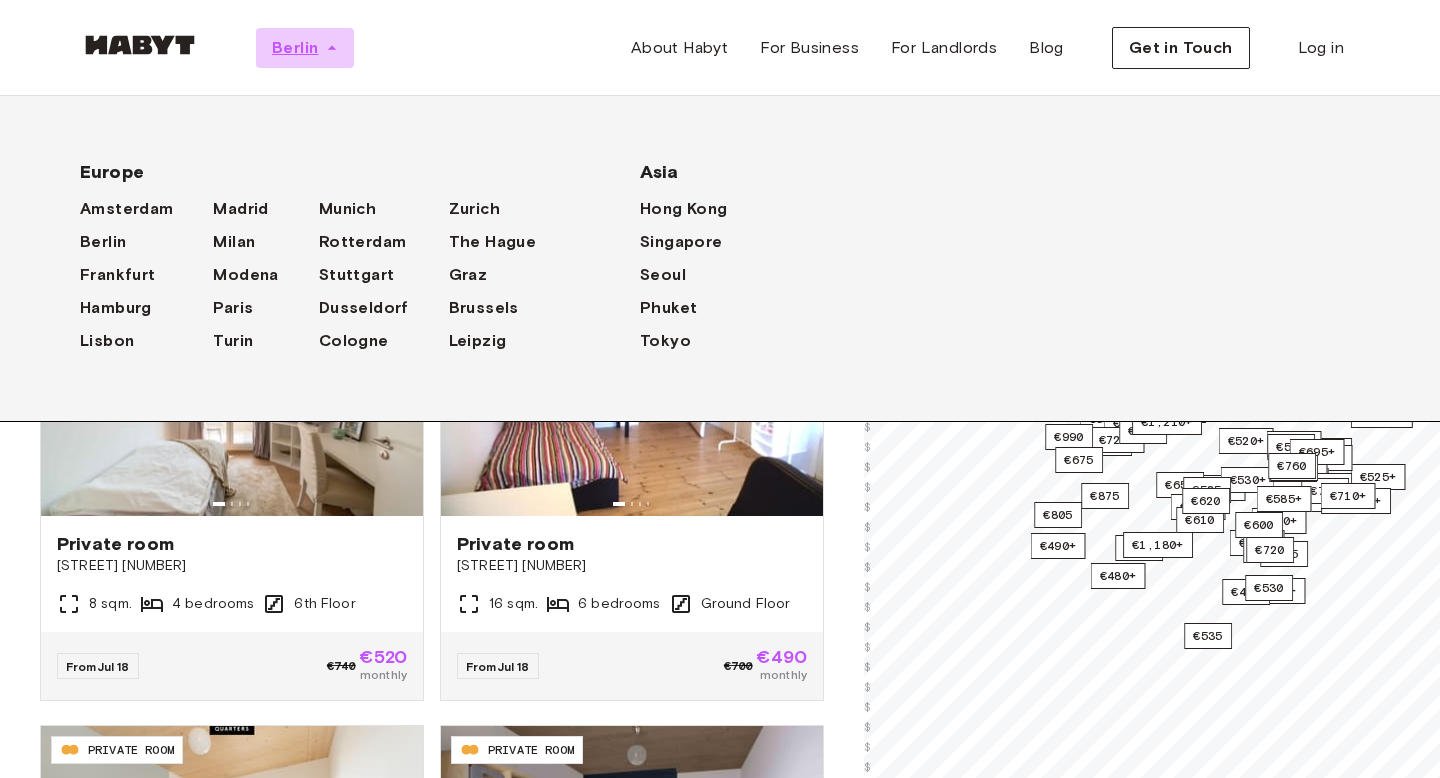 click on "Berlin" at bounding box center [305, 48] 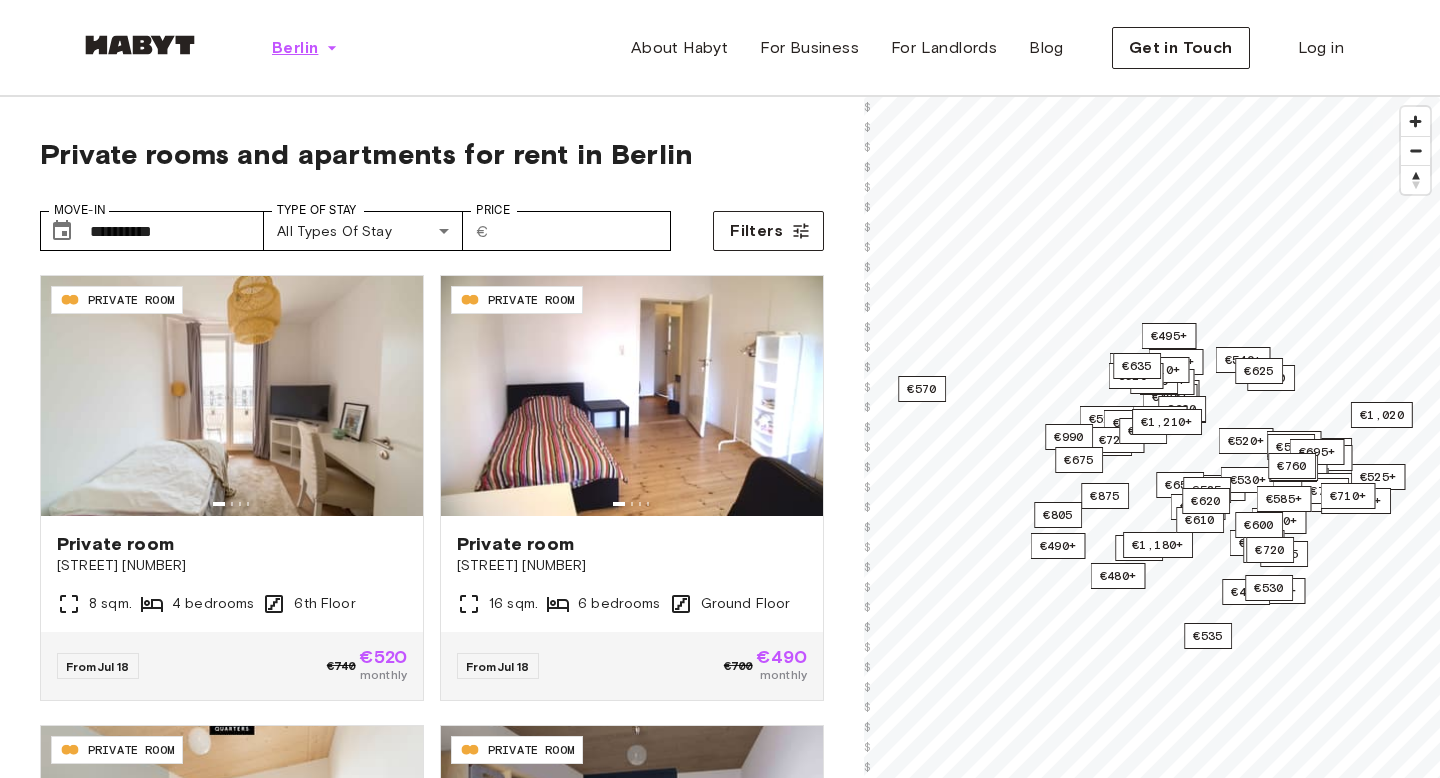 click on "Berlin" at bounding box center (305, 48) 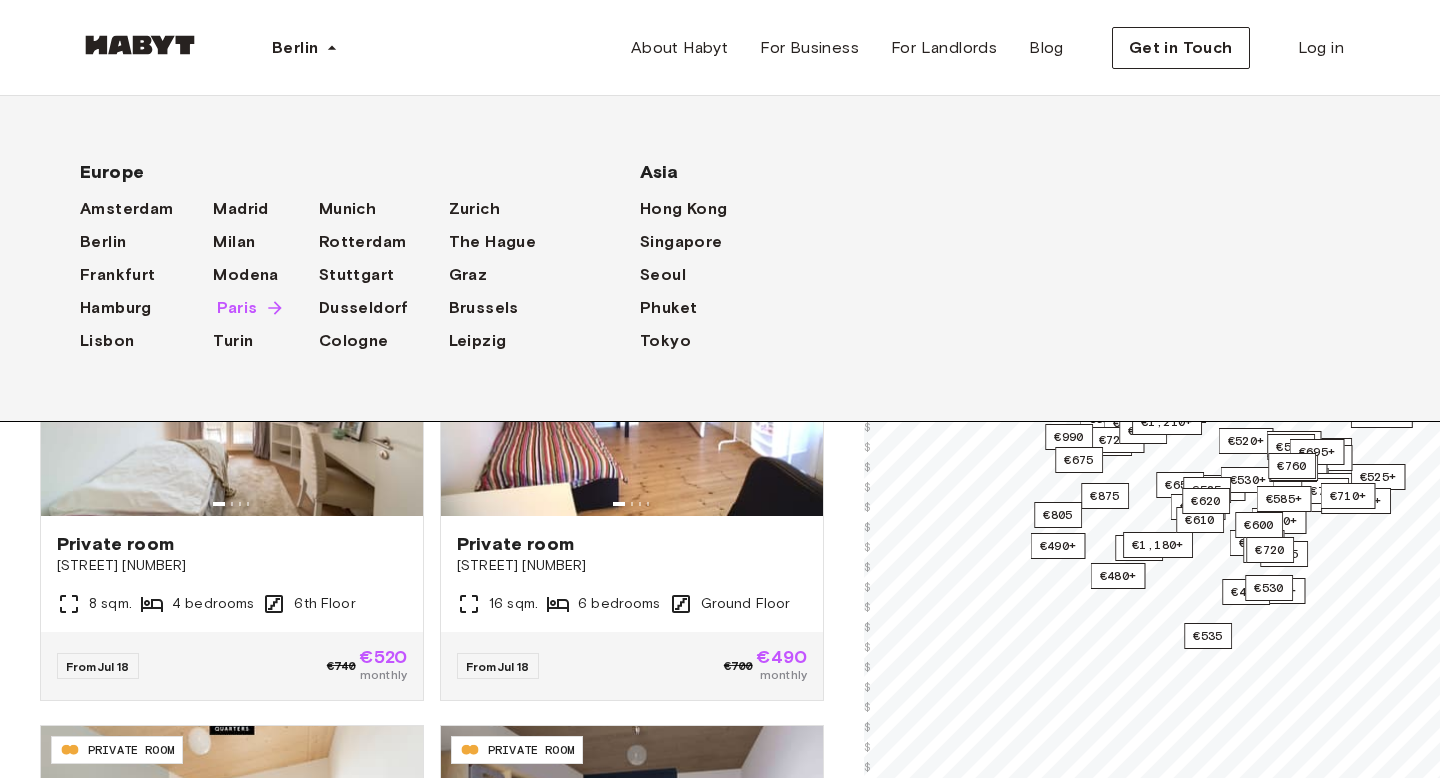 click on "Paris" at bounding box center [237, 308] 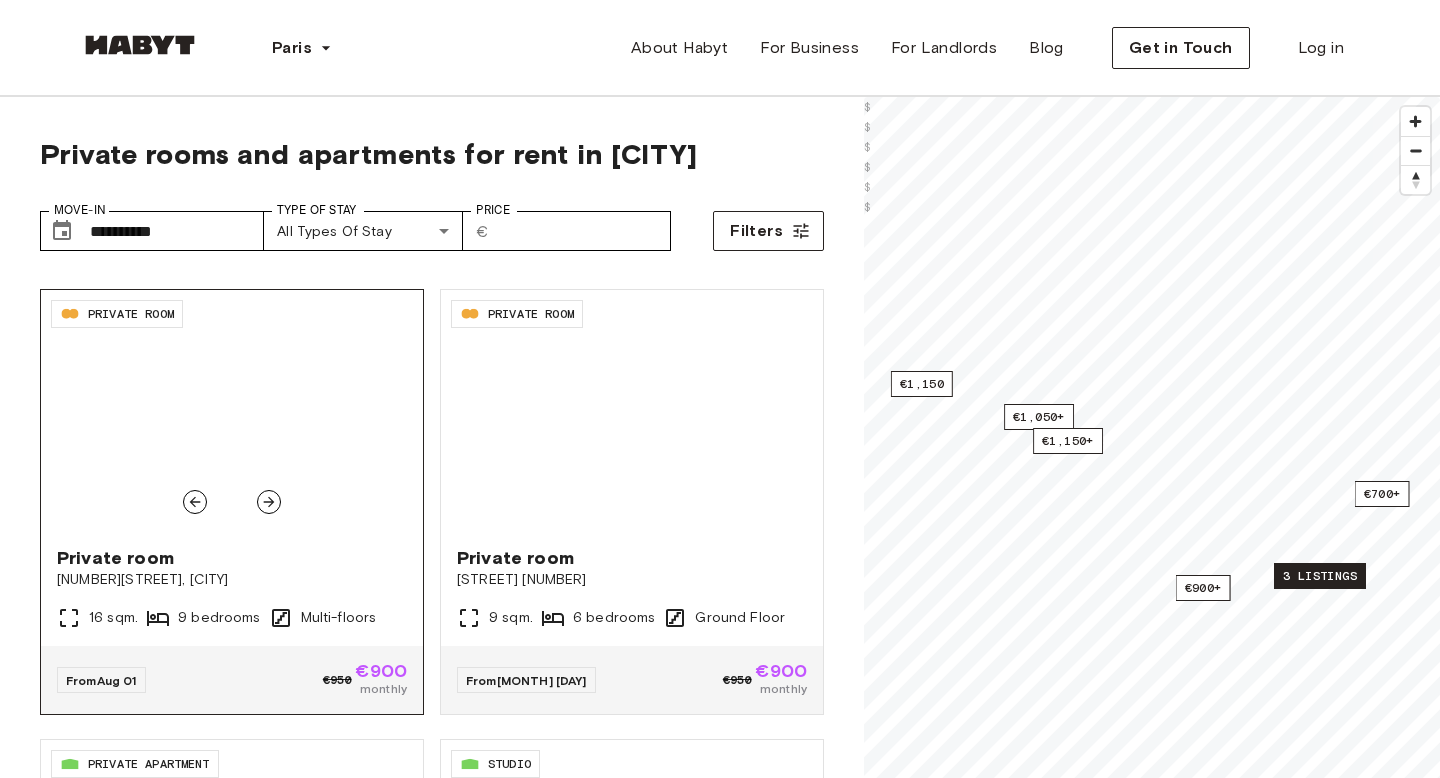 scroll, scrollTop: 901, scrollLeft: 0, axis: vertical 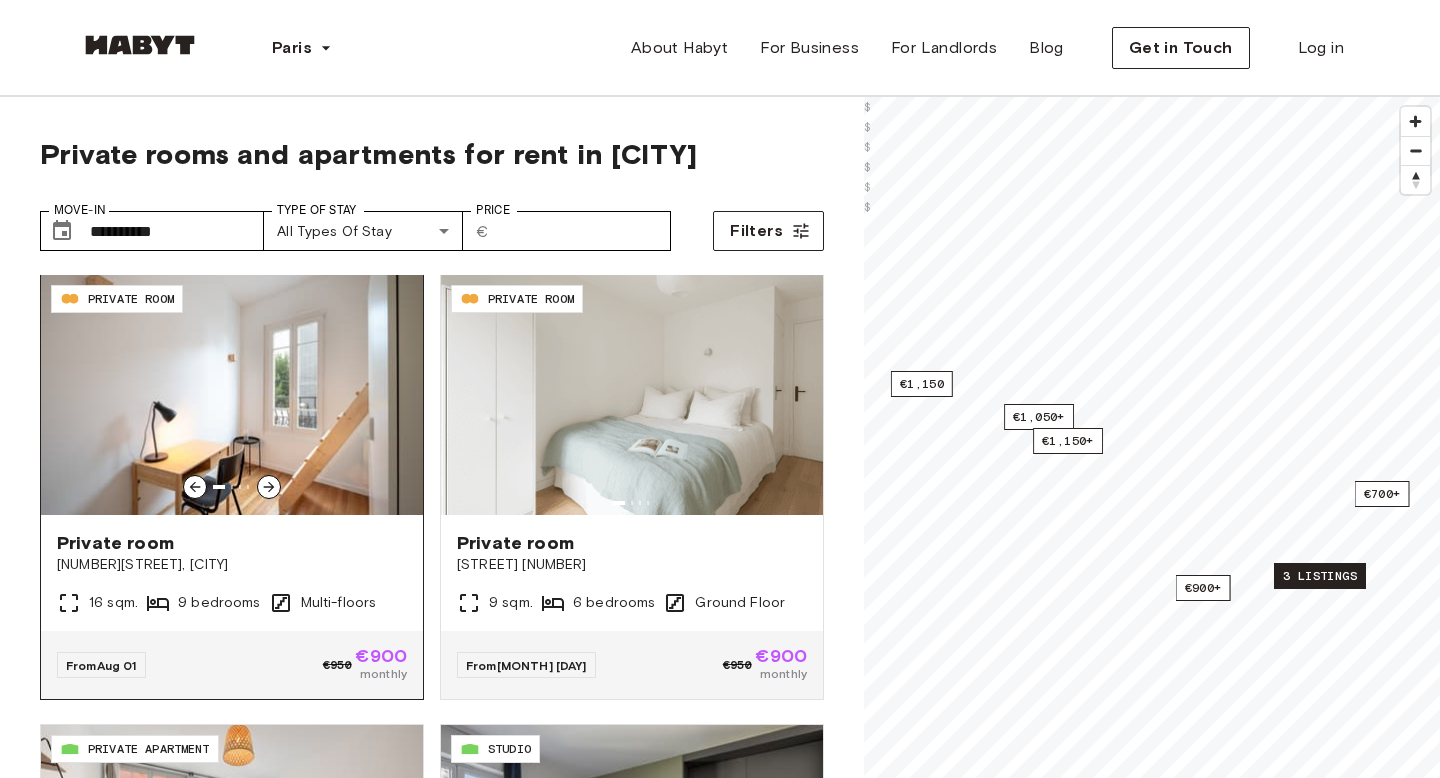 click at bounding box center [232, 395] 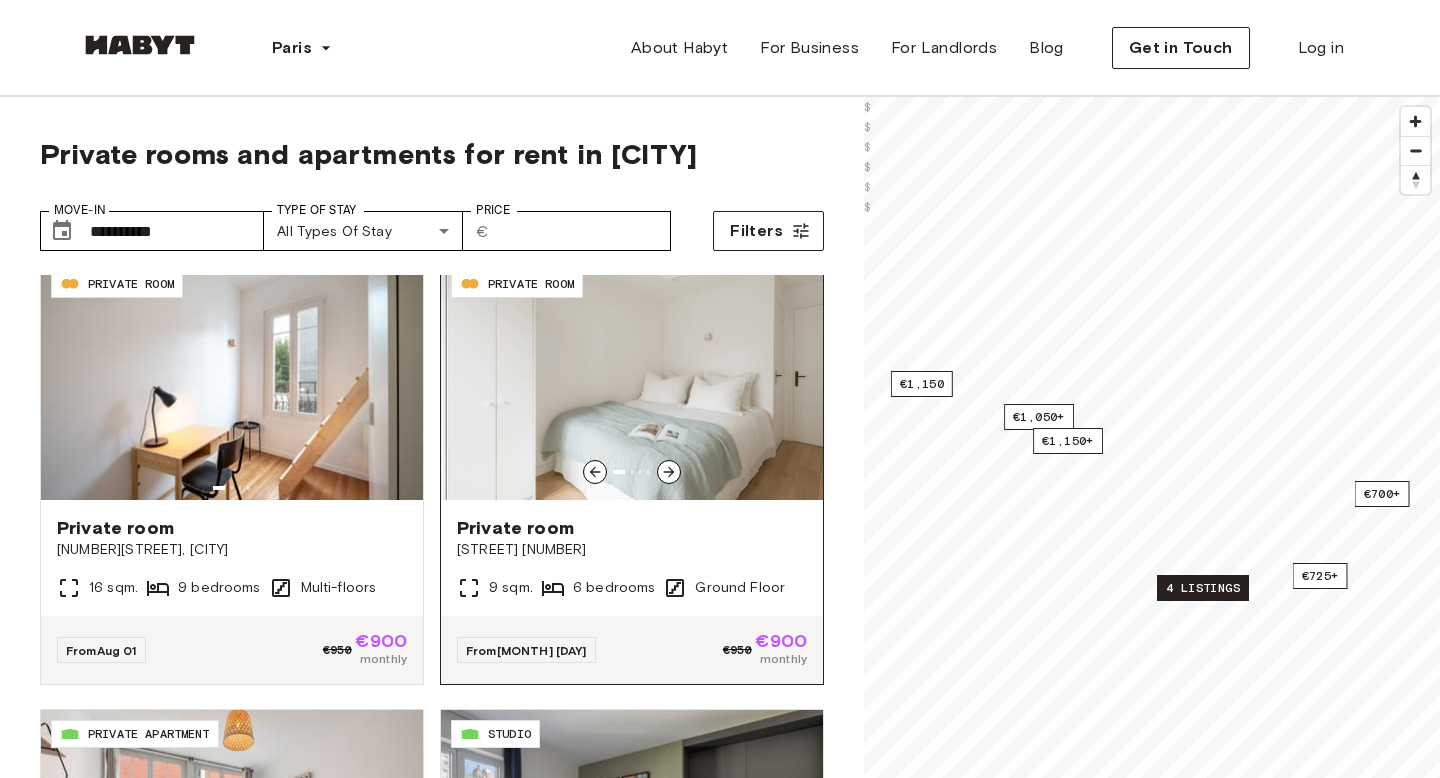 scroll, scrollTop: 874, scrollLeft: 0, axis: vertical 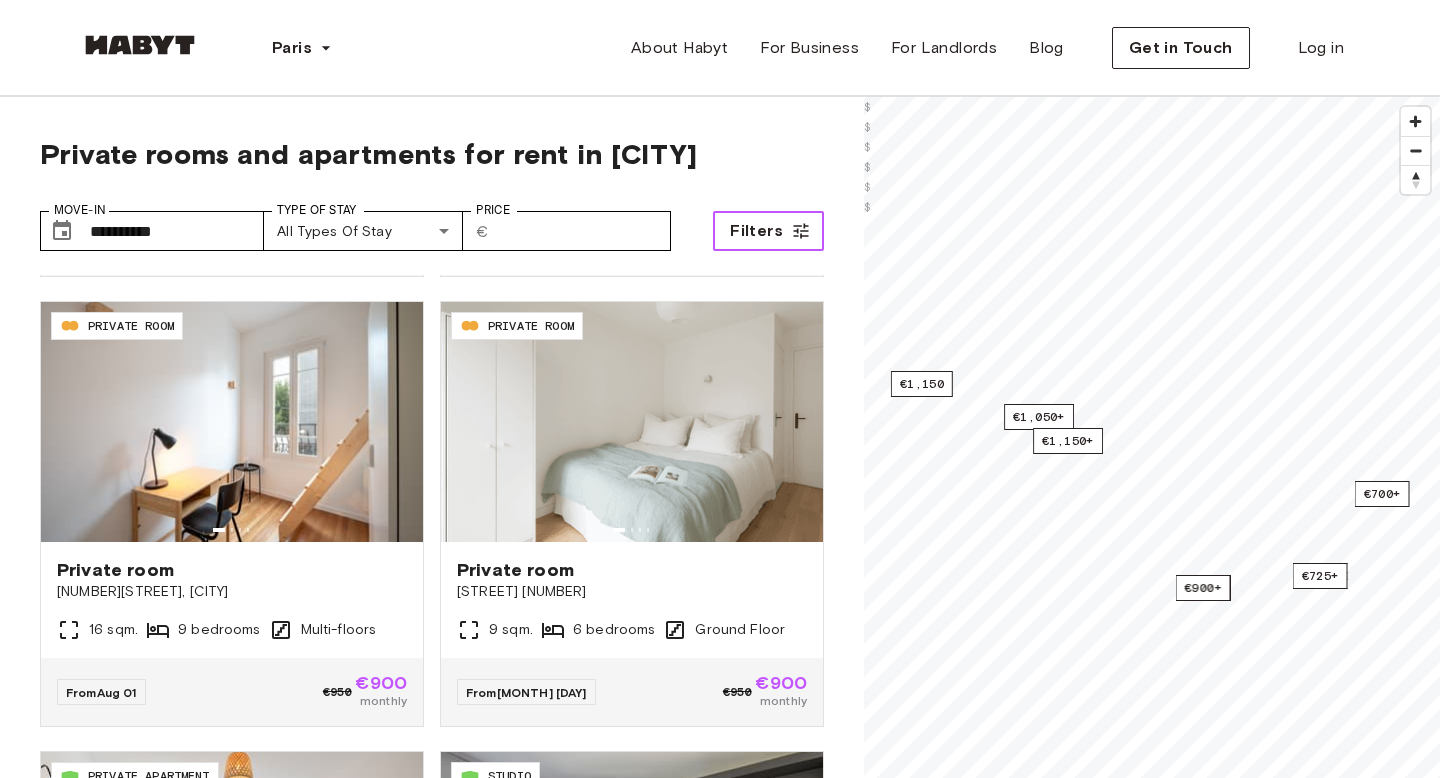 click on "Filters" at bounding box center (756, 231) 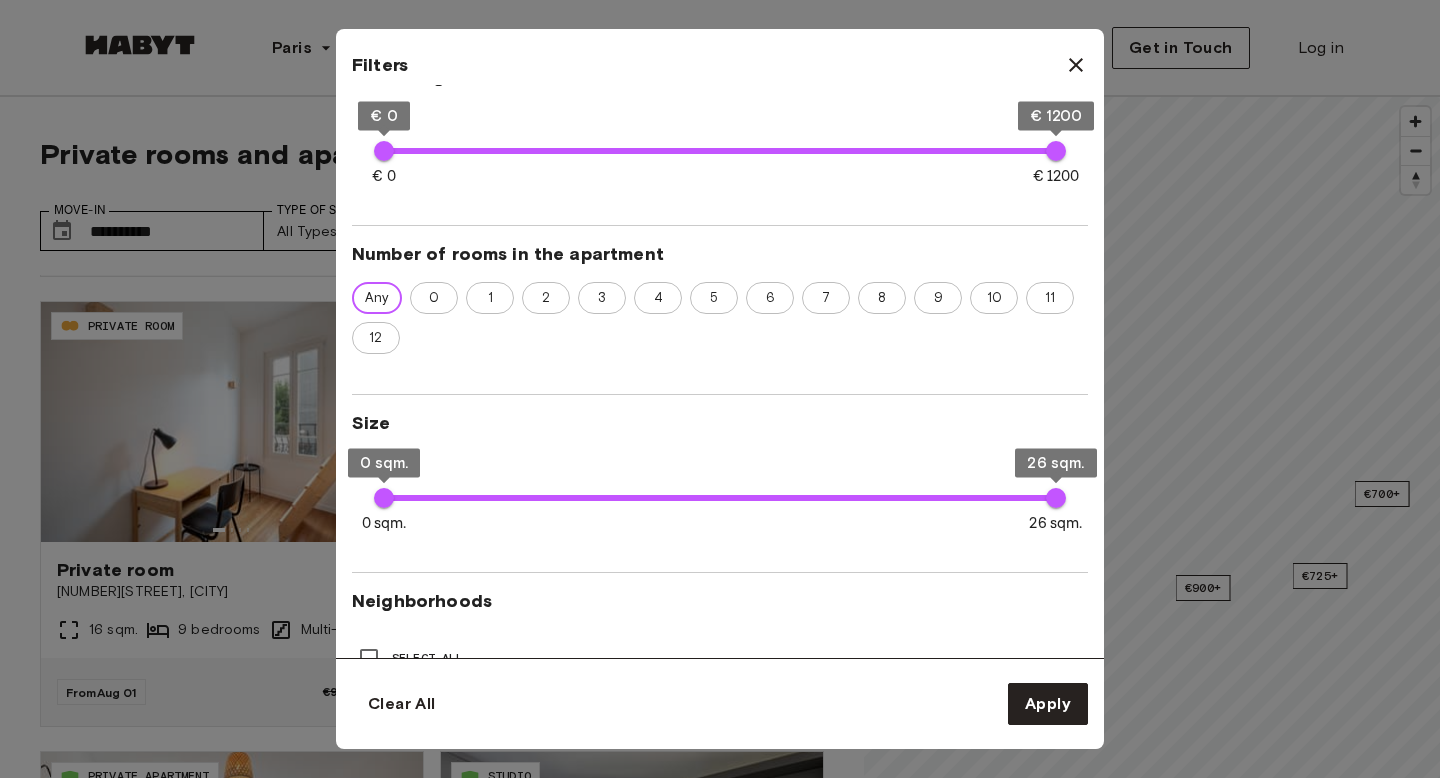 scroll, scrollTop: 449, scrollLeft: 0, axis: vertical 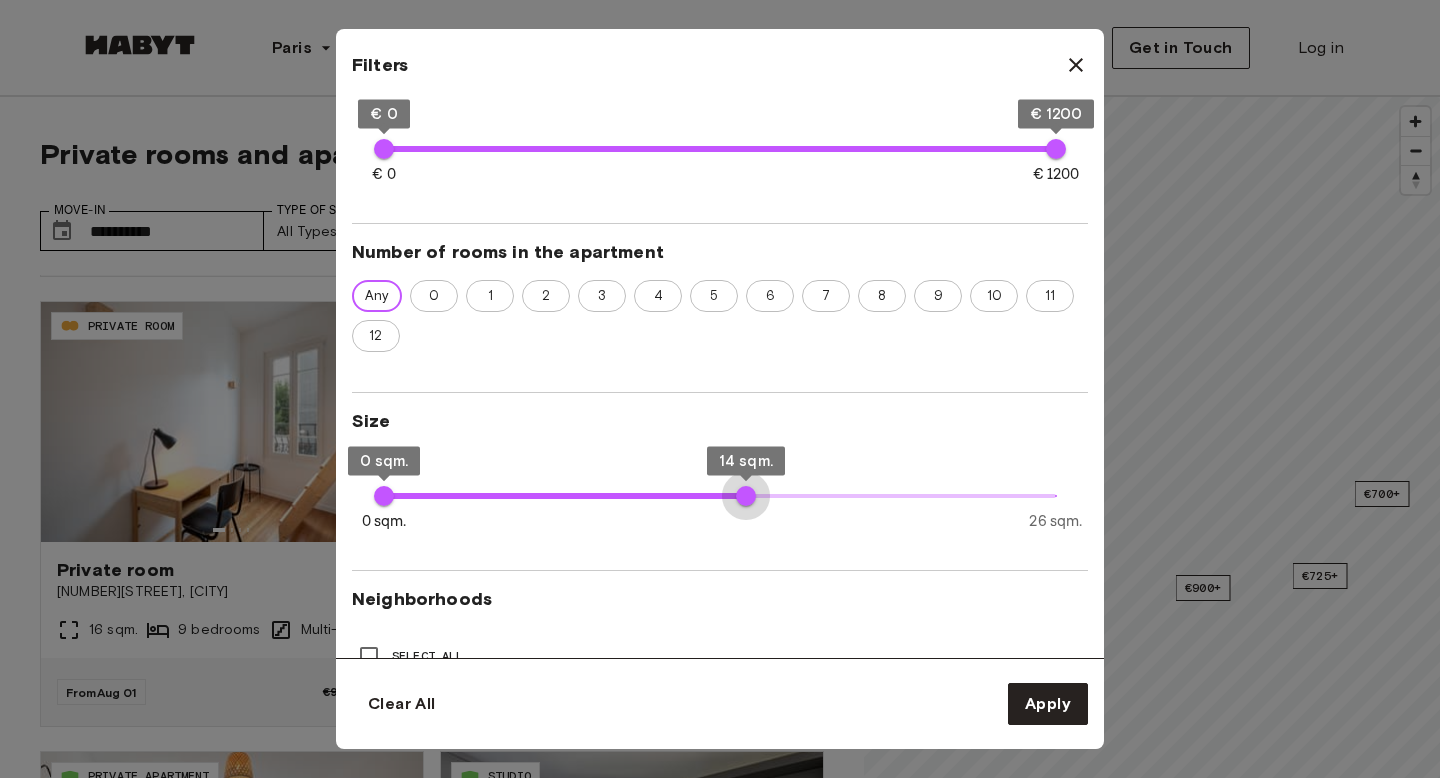 type on "**" 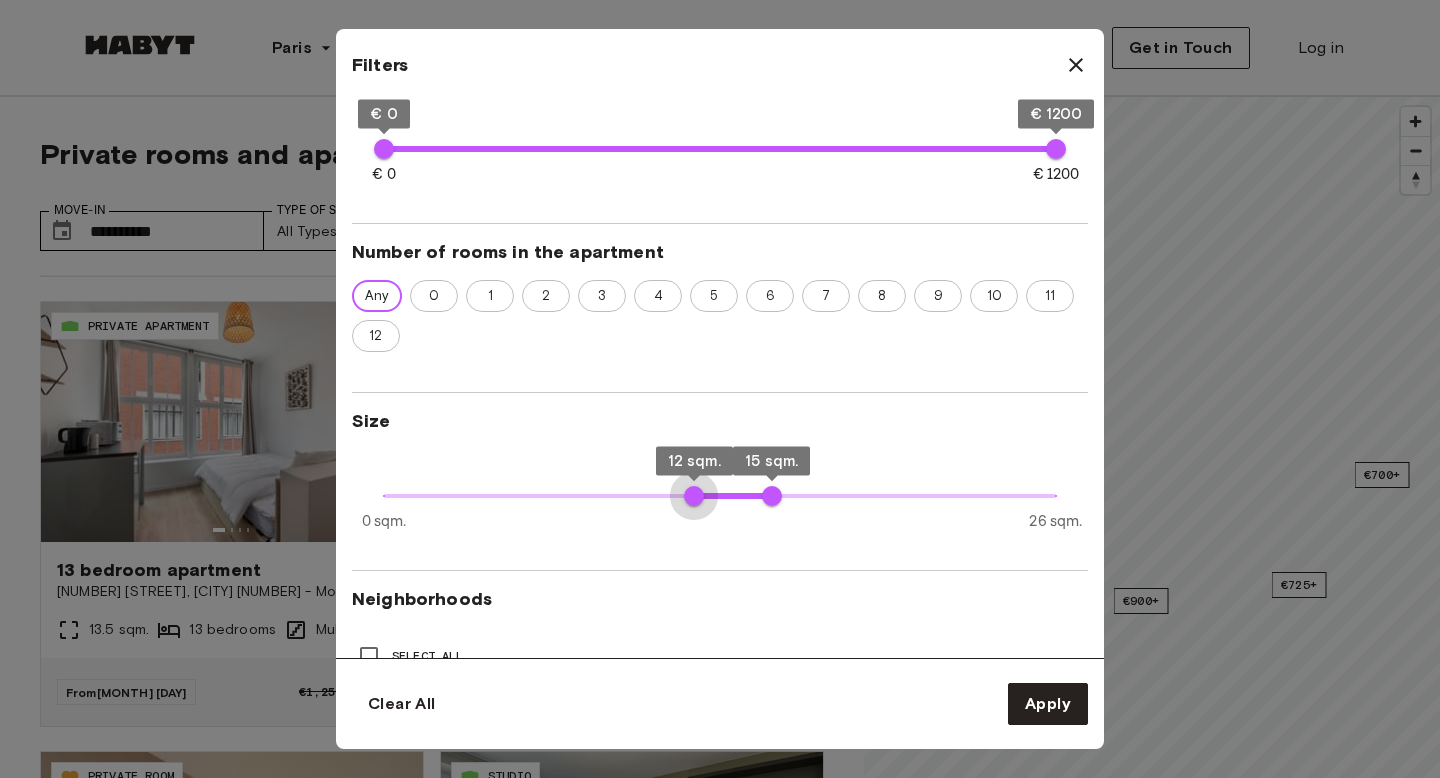 type on "**" 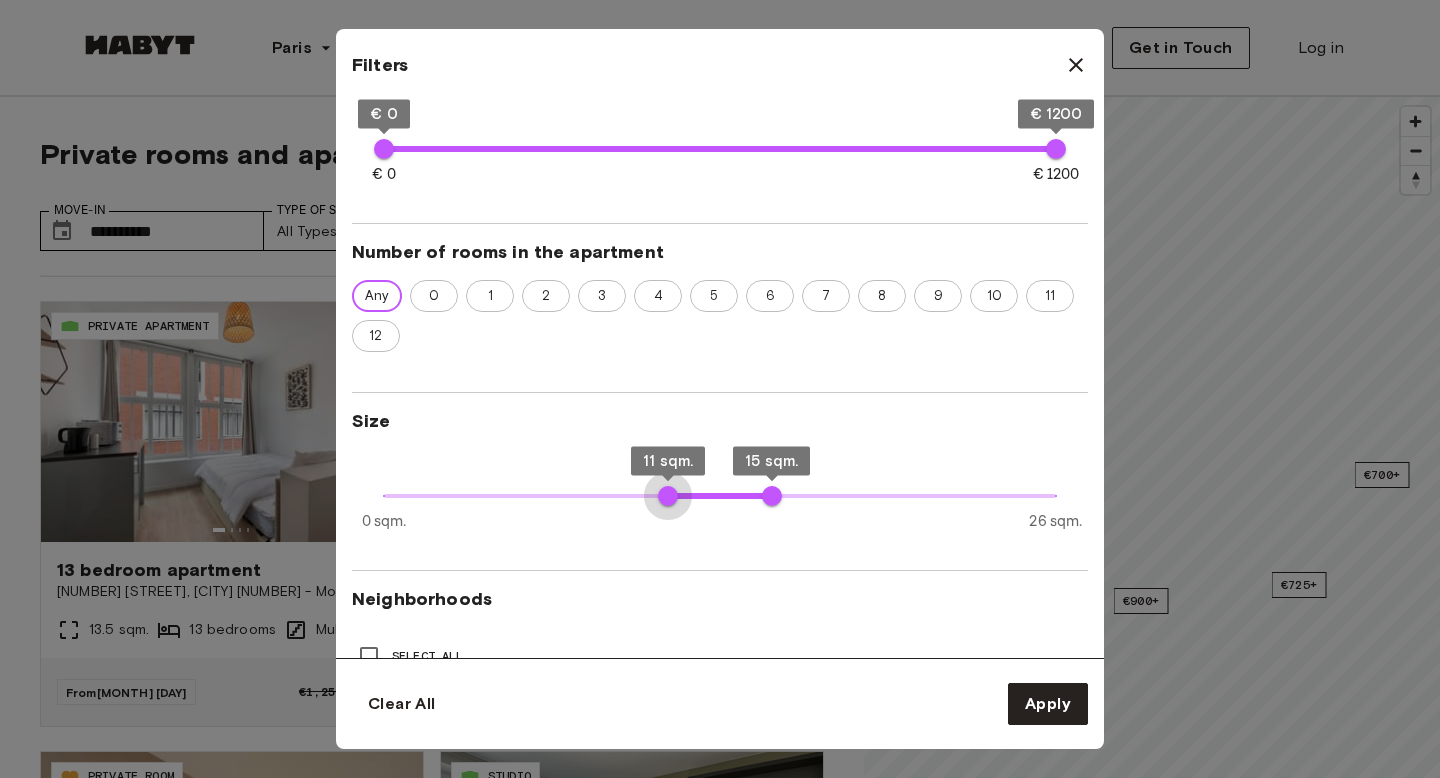 drag, startPoint x: 381, startPoint y: 496, endPoint x: 681, endPoint y: 493, distance: 300.015 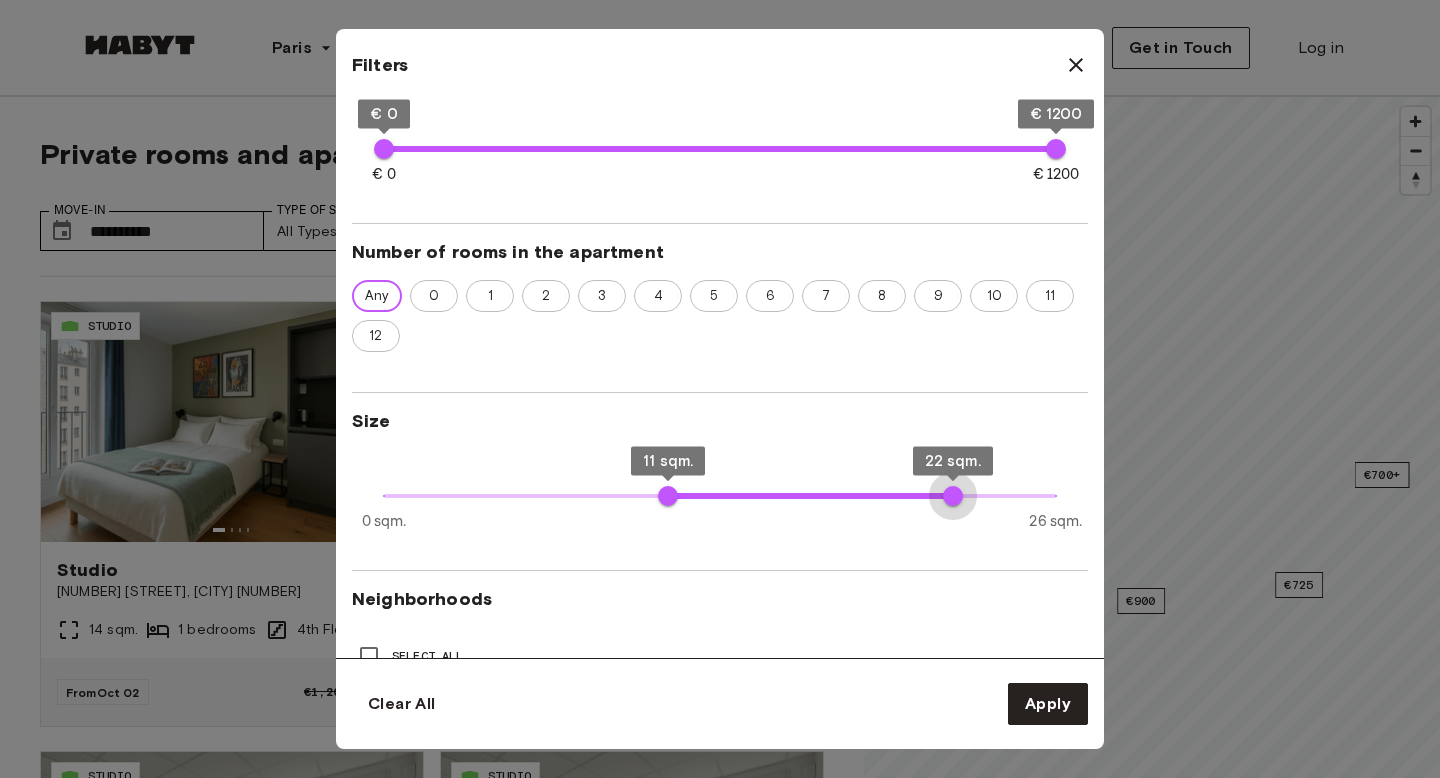 type on "**" 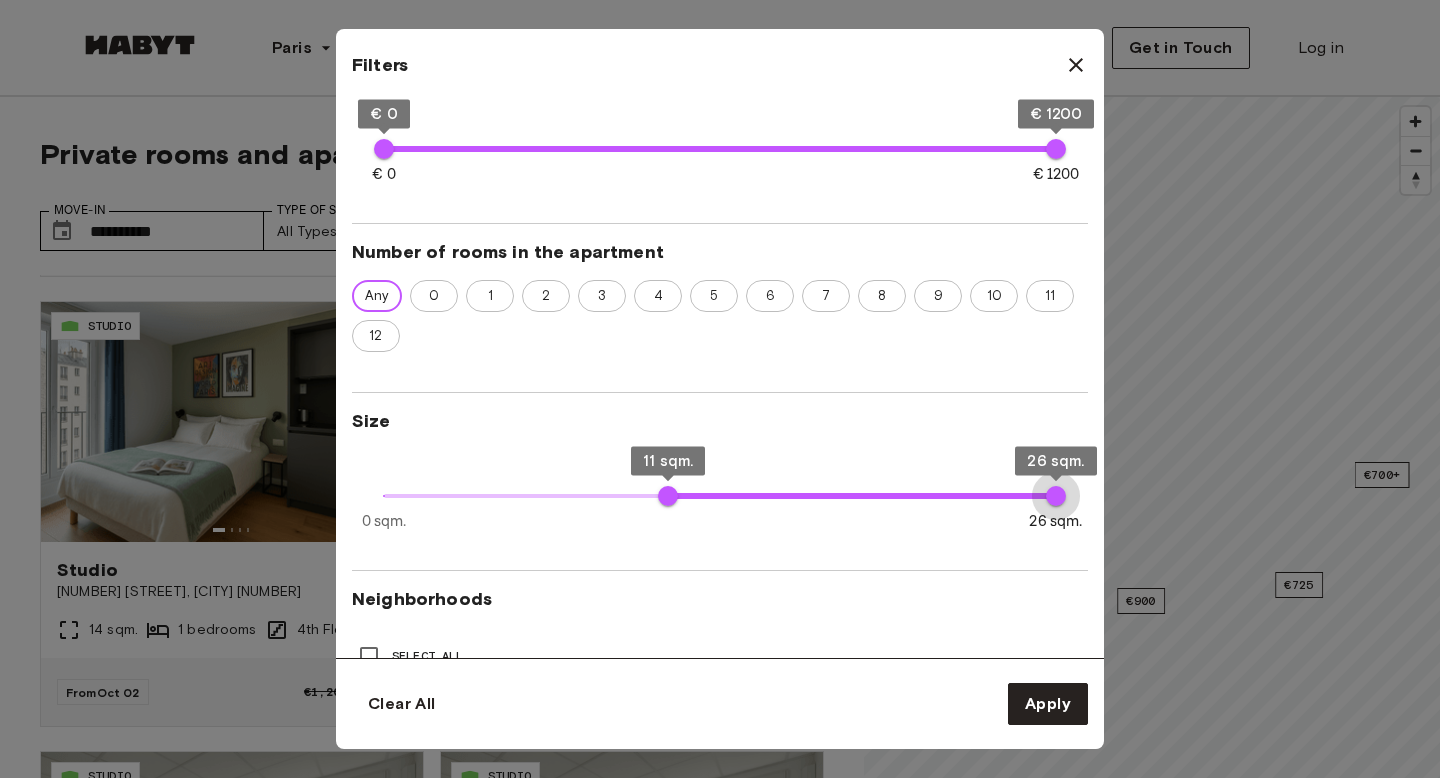 drag, startPoint x: 777, startPoint y: 496, endPoint x: 1086, endPoint y: 483, distance: 309.27335 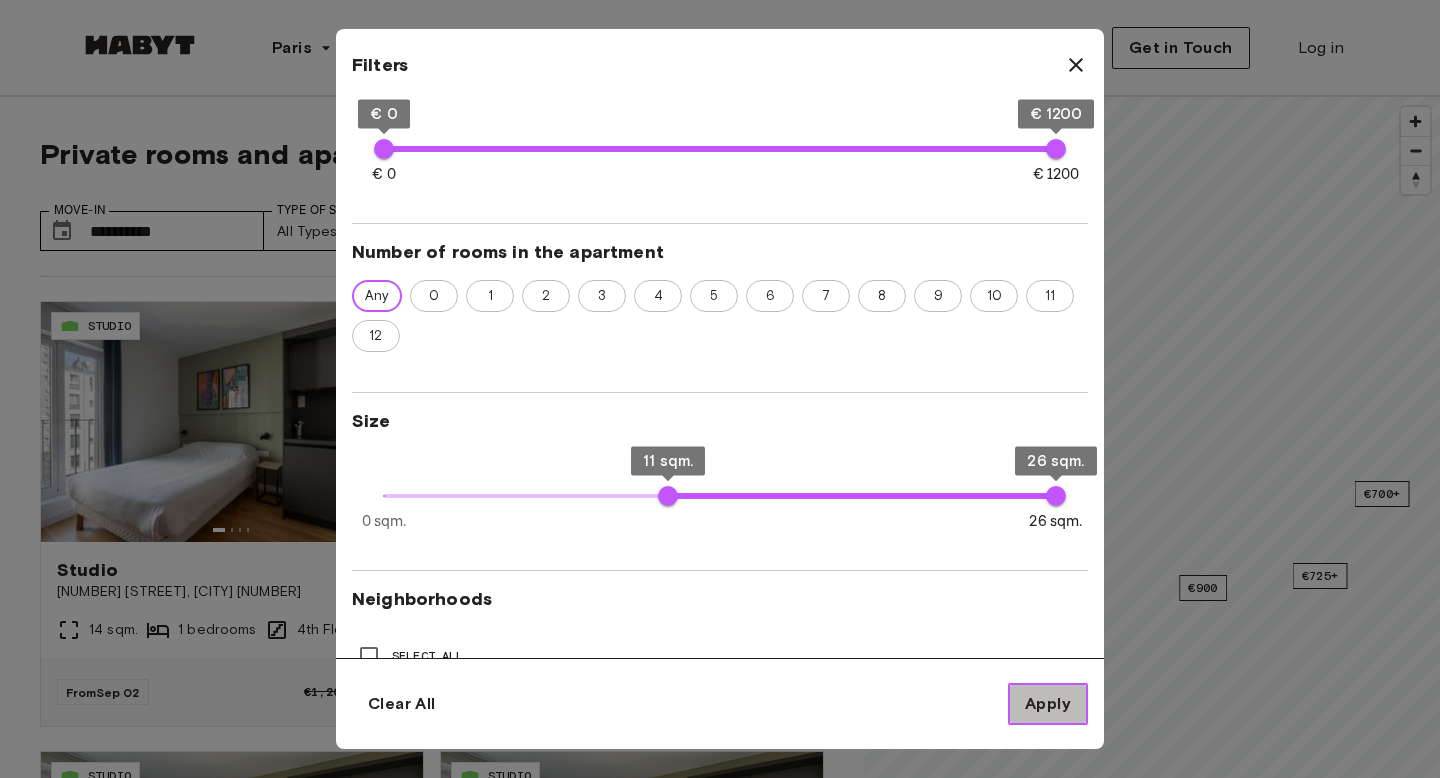 click on "Apply" at bounding box center [1048, 704] 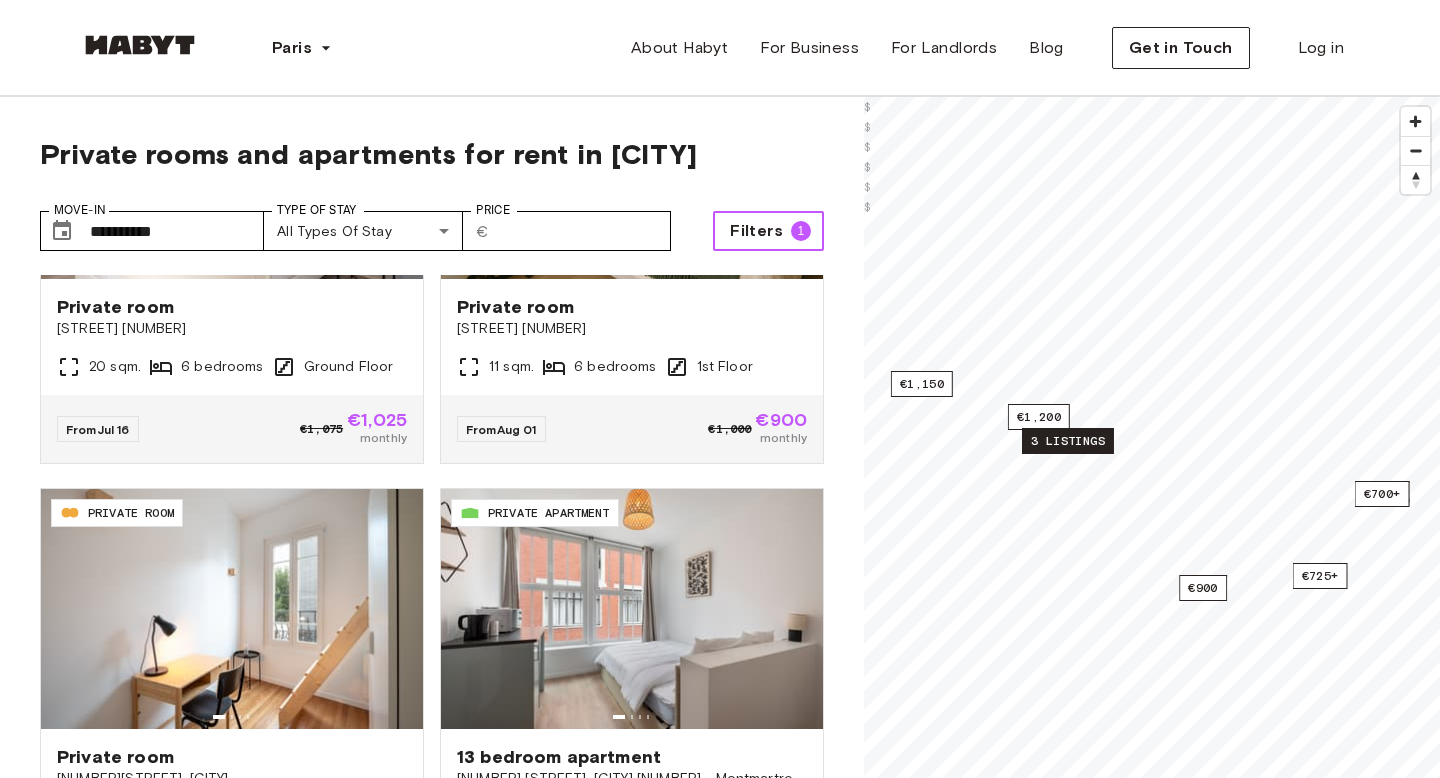 scroll, scrollTop: 0, scrollLeft: 0, axis: both 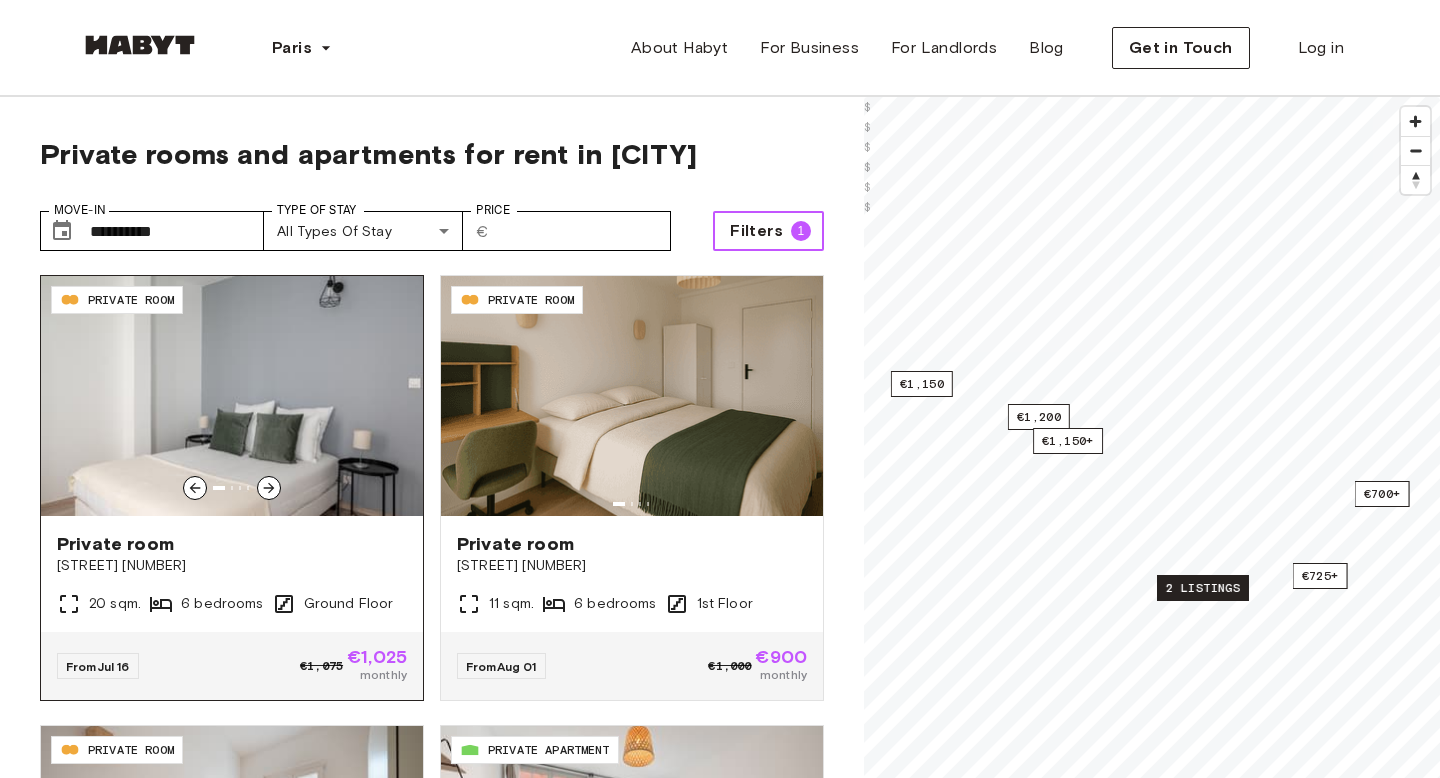 click at bounding box center (232, 396) 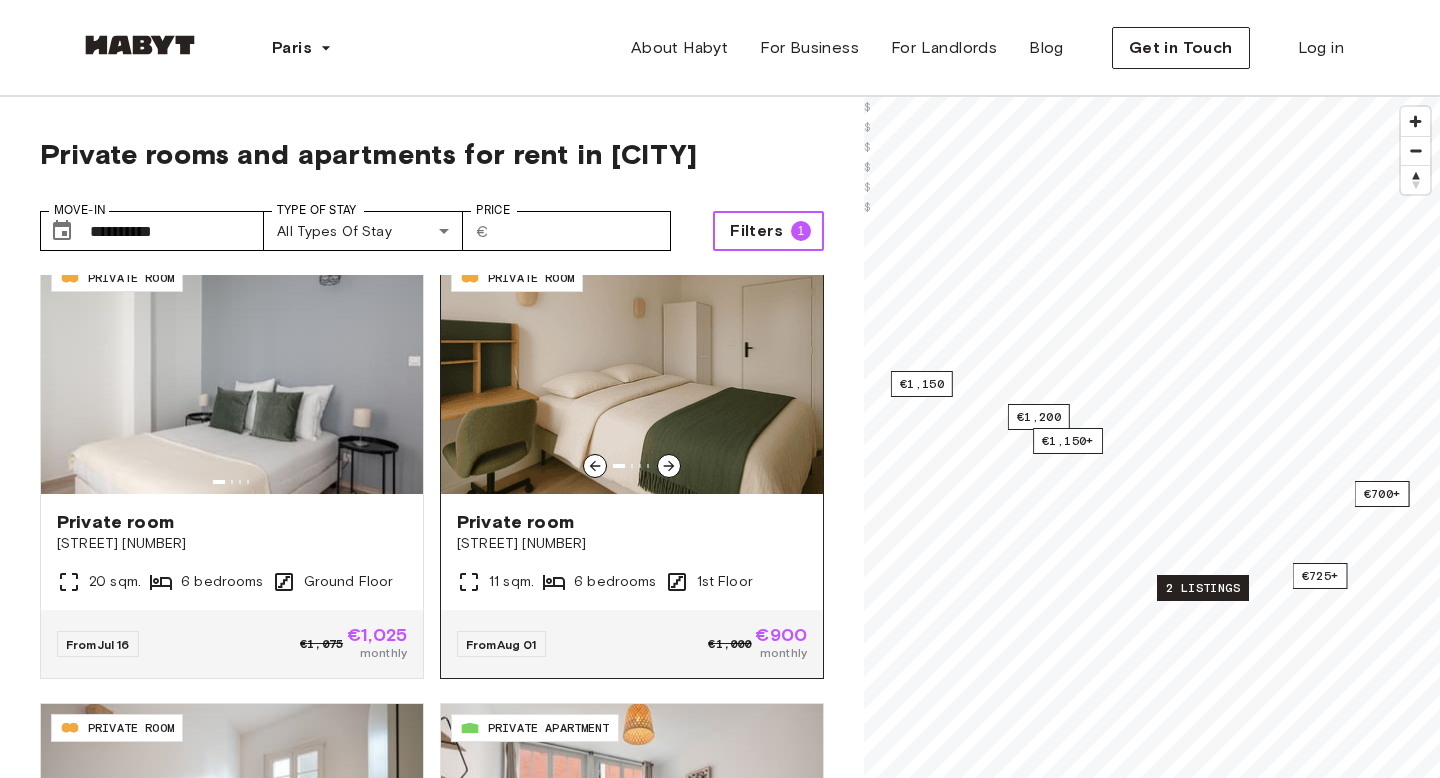 scroll, scrollTop: 0, scrollLeft: 0, axis: both 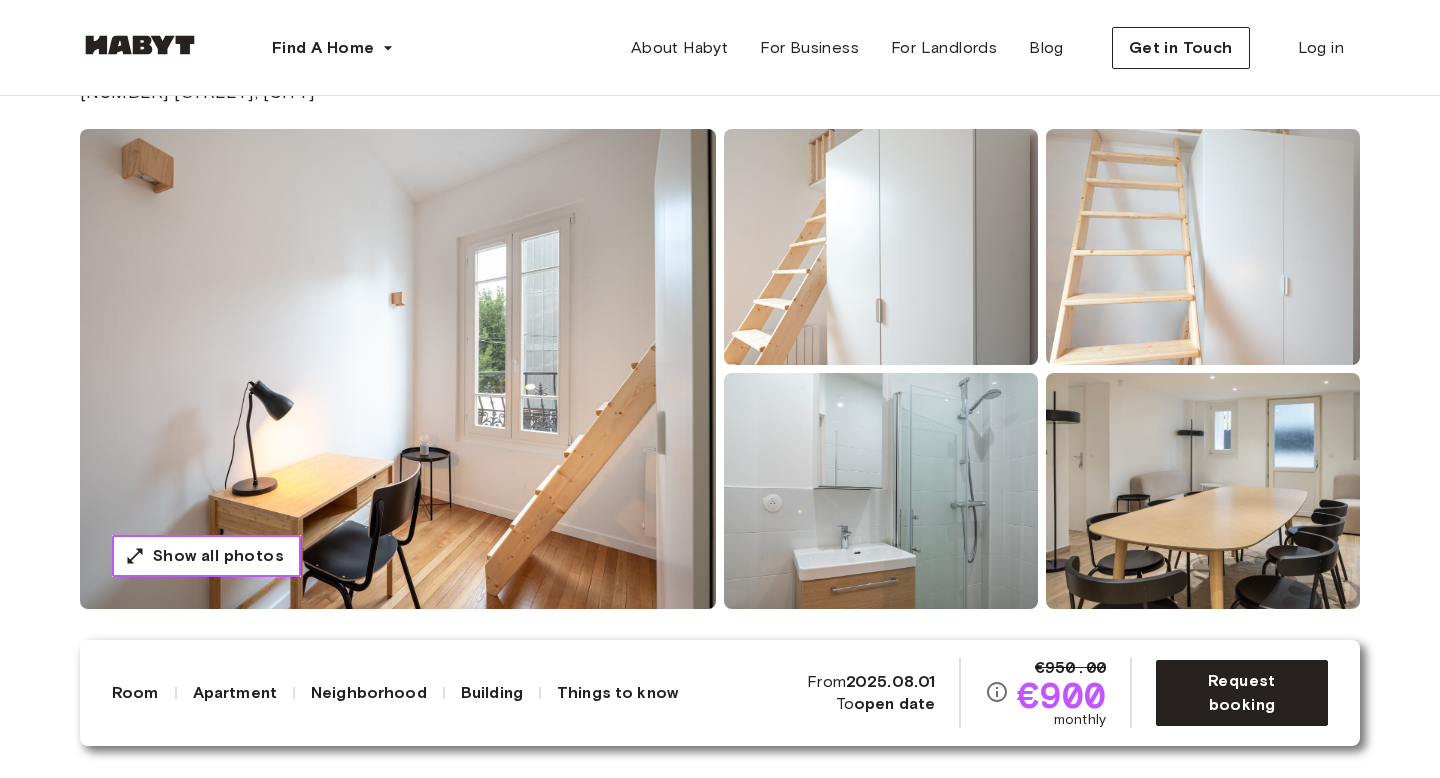 click on "Show all photos" at bounding box center [218, 556] 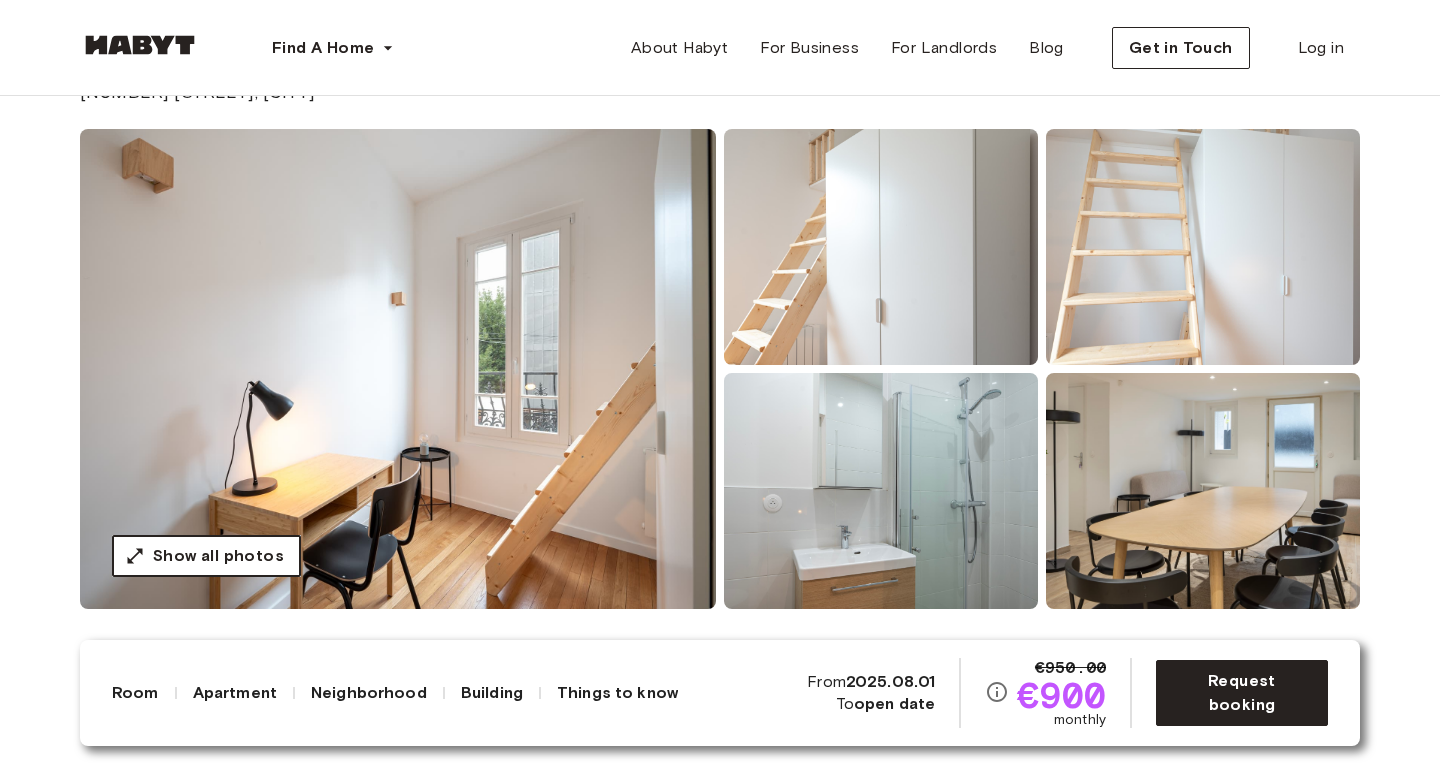 scroll, scrollTop: 0, scrollLeft: 0, axis: both 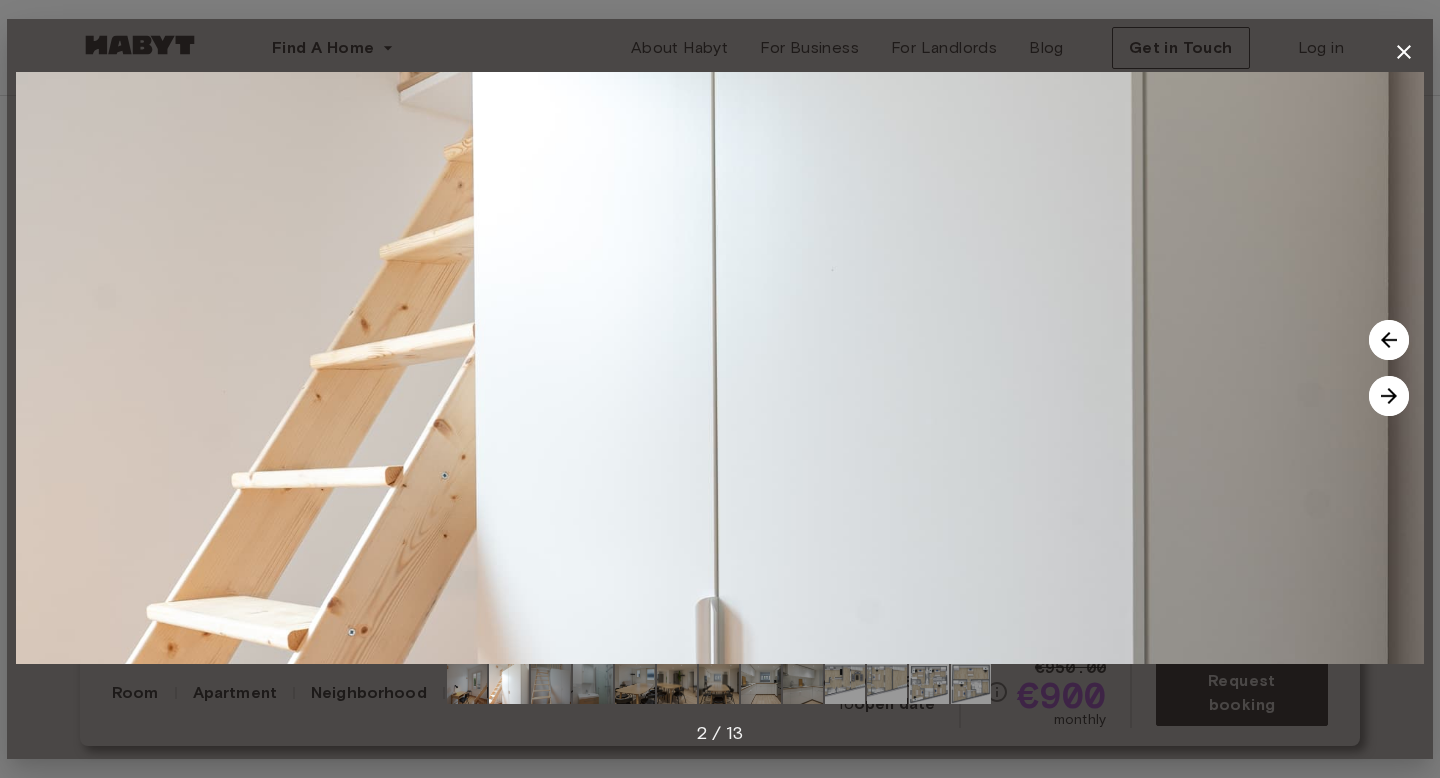 click at bounding box center (1389, 396) 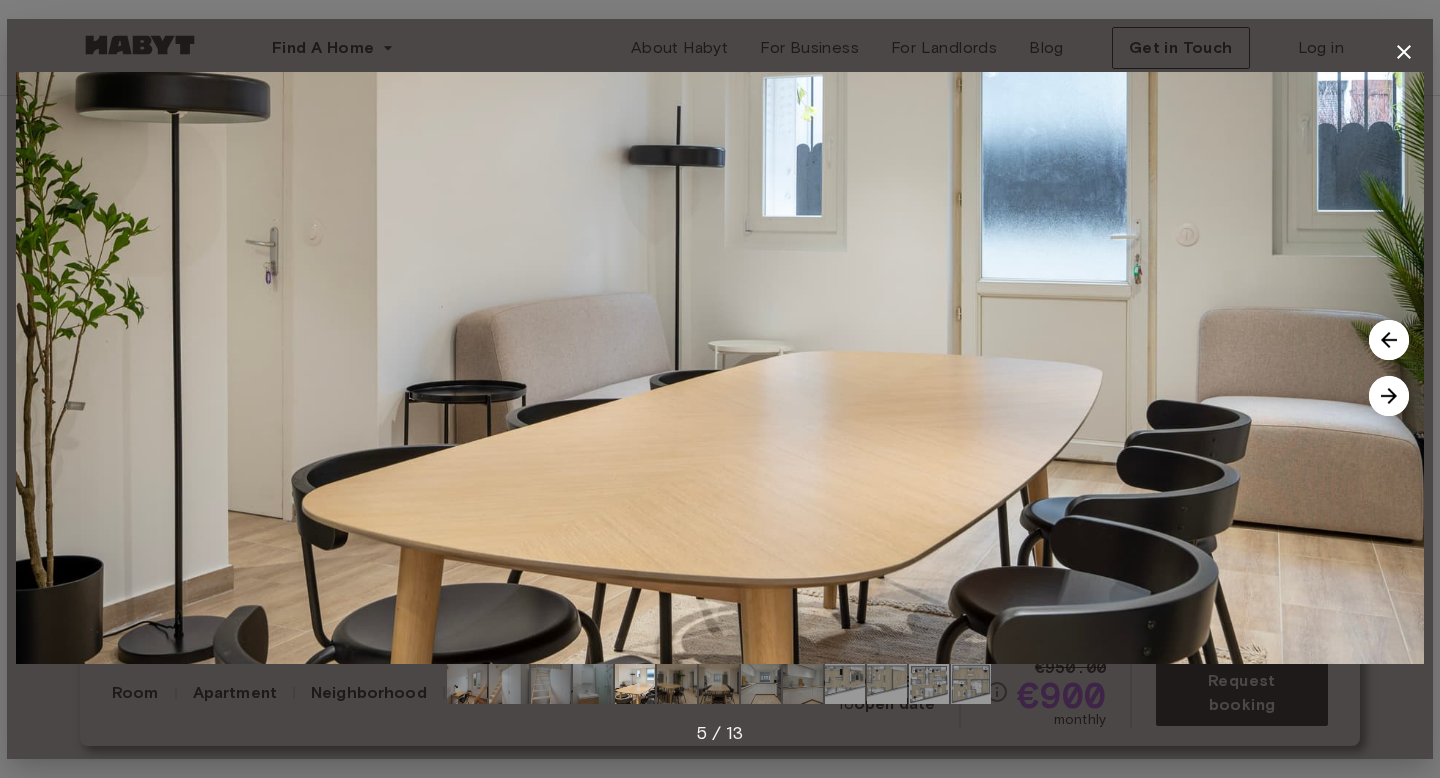 click at bounding box center [1389, 396] 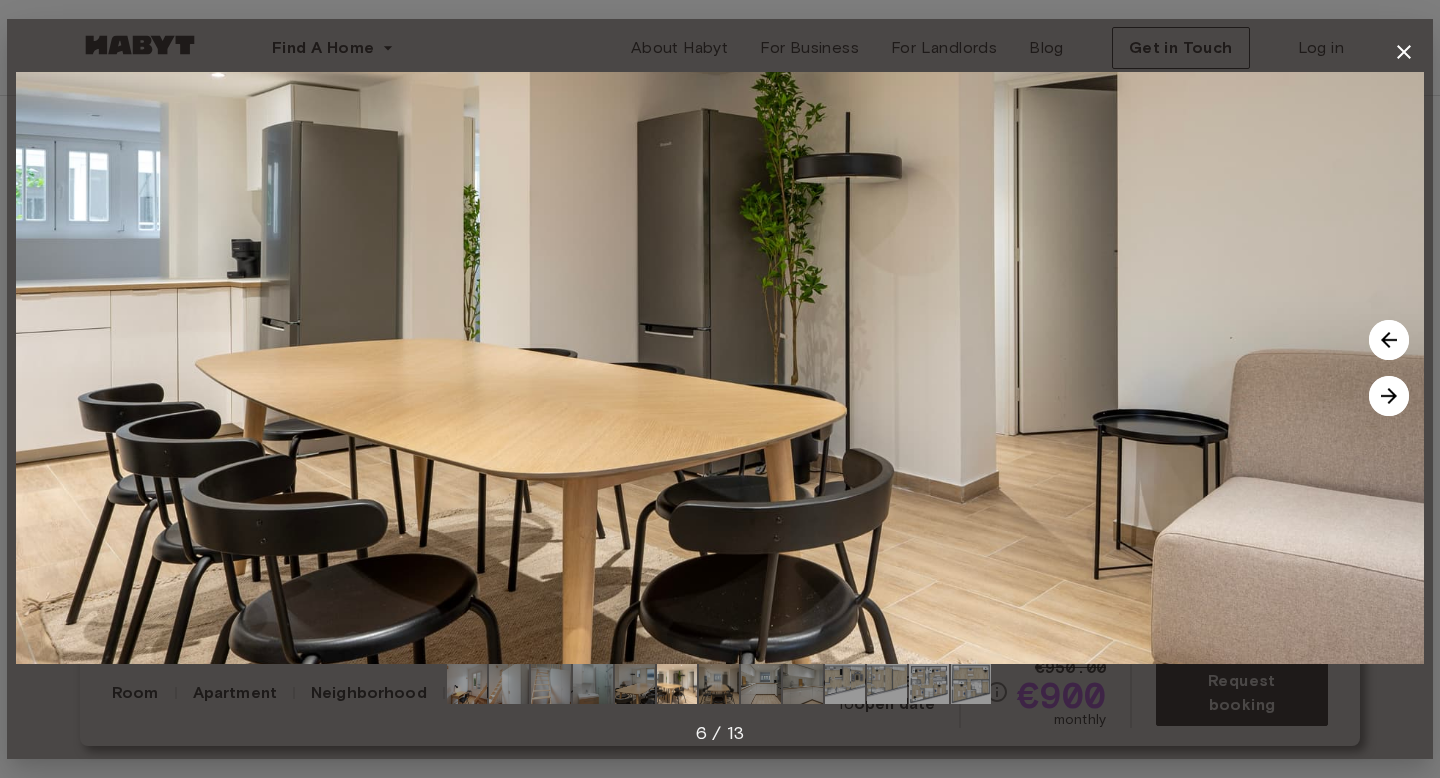 click at bounding box center (1389, 396) 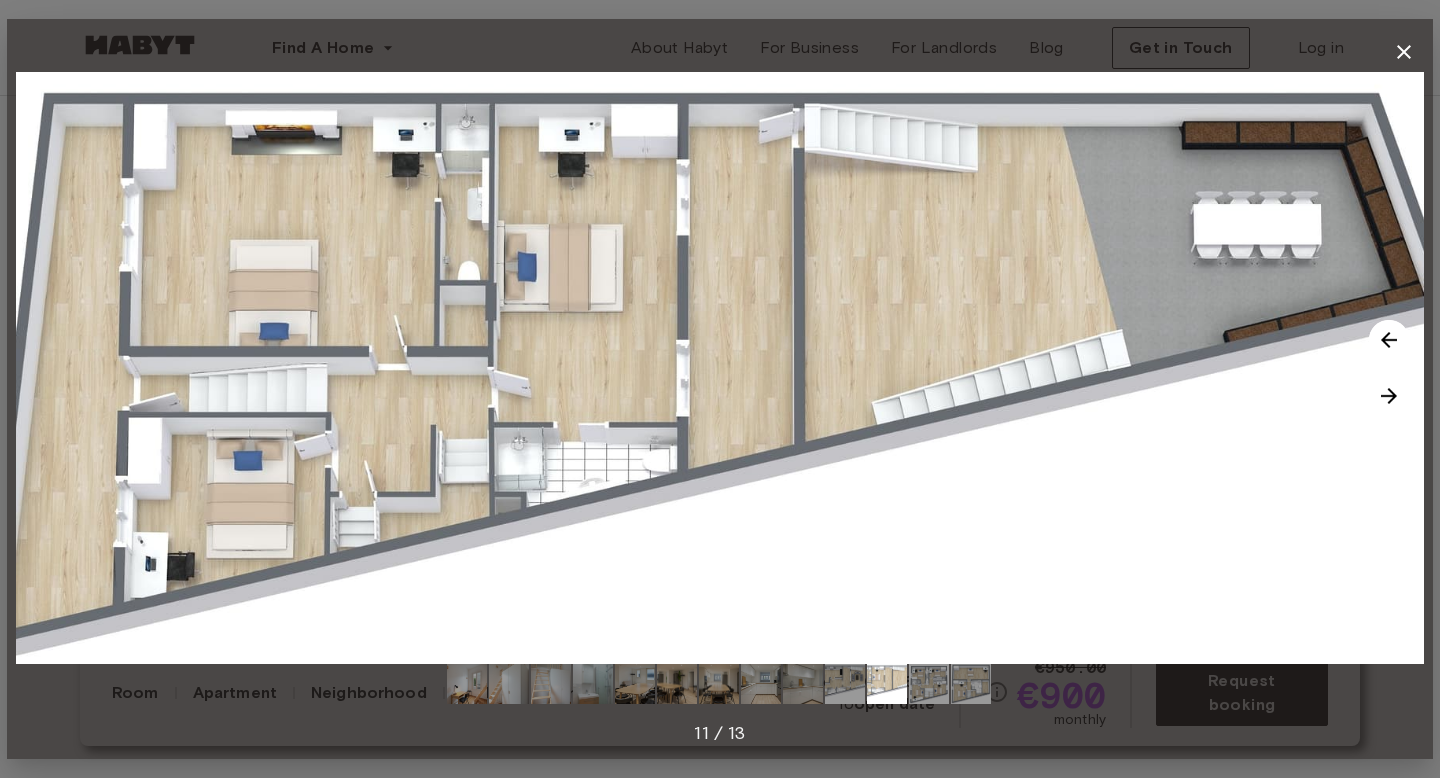click at bounding box center [720, 368] 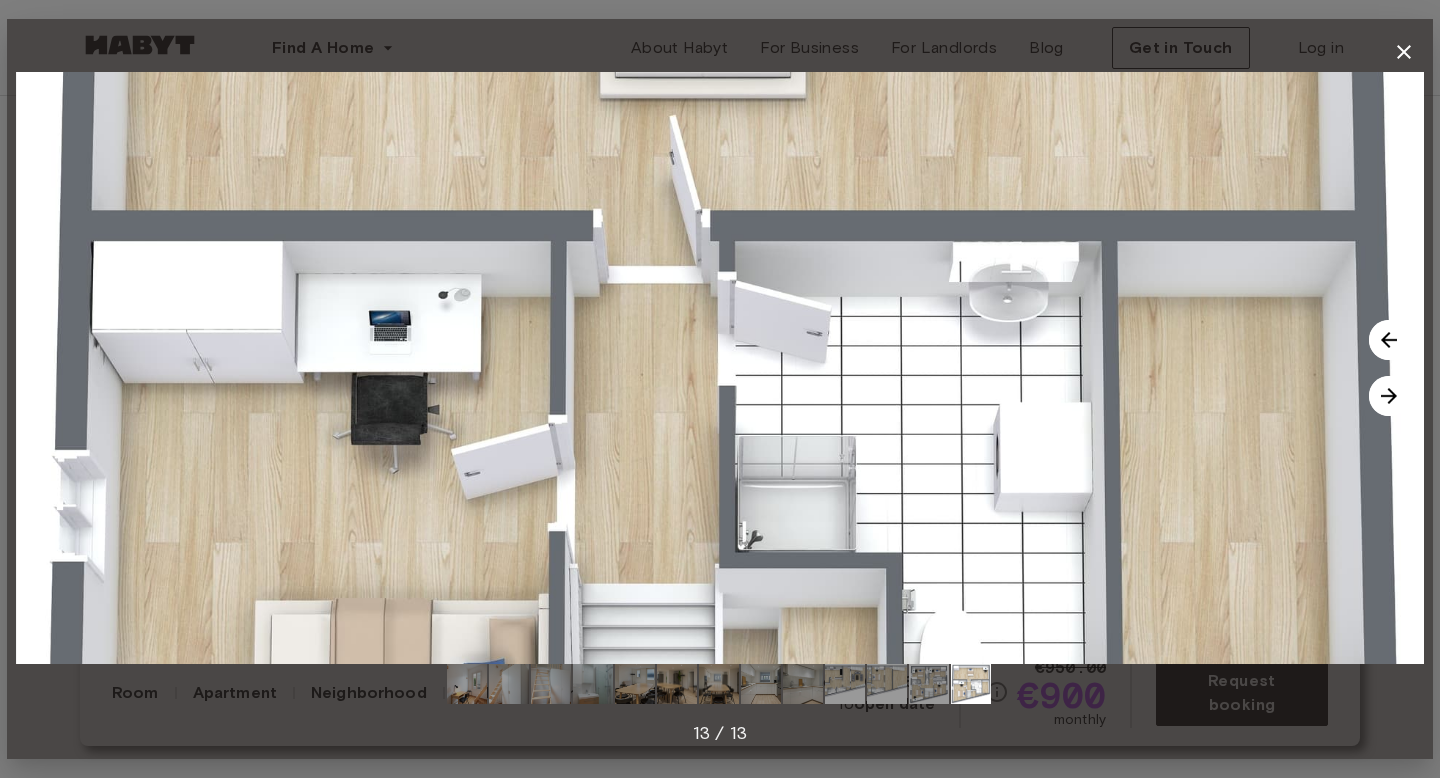 click 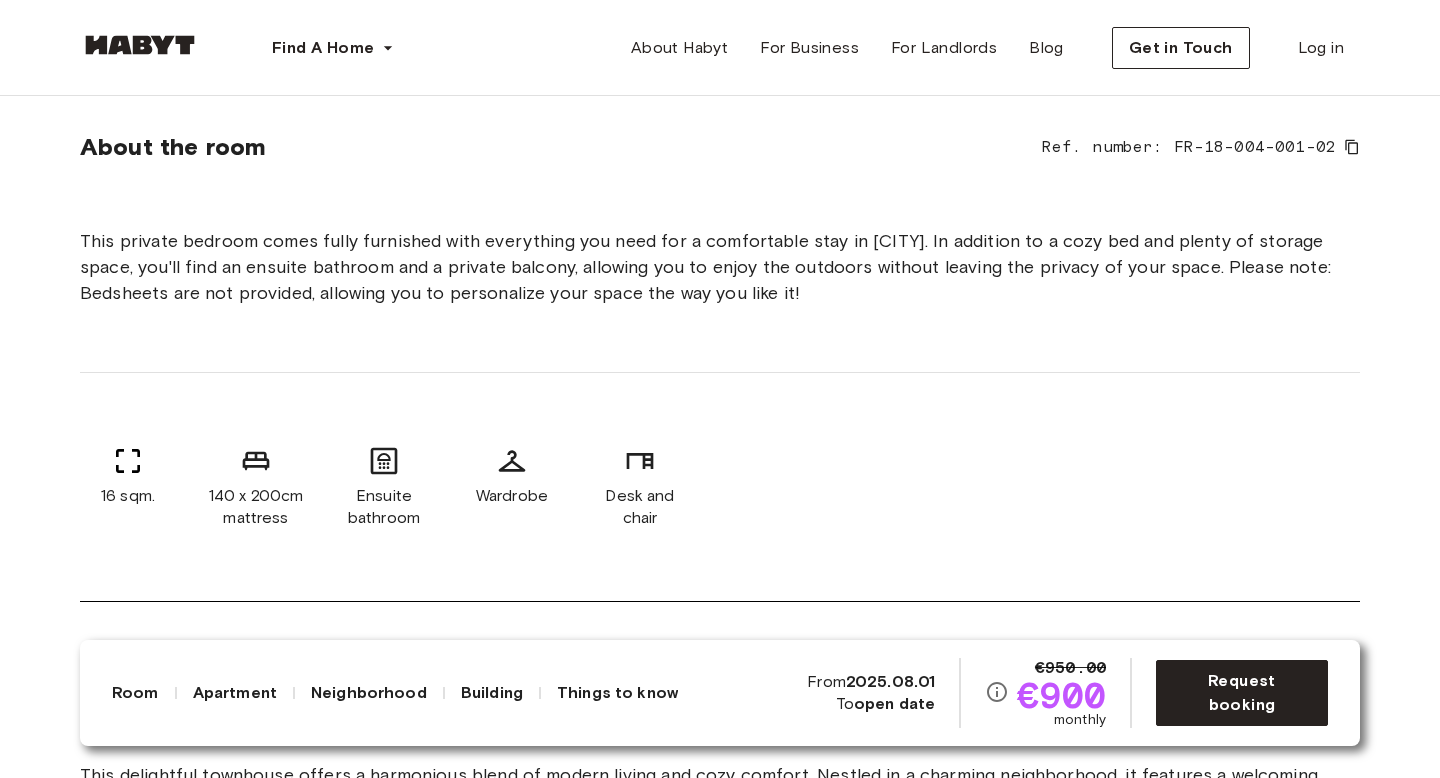 scroll, scrollTop: 657, scrollLeft: 0, axis: vertical 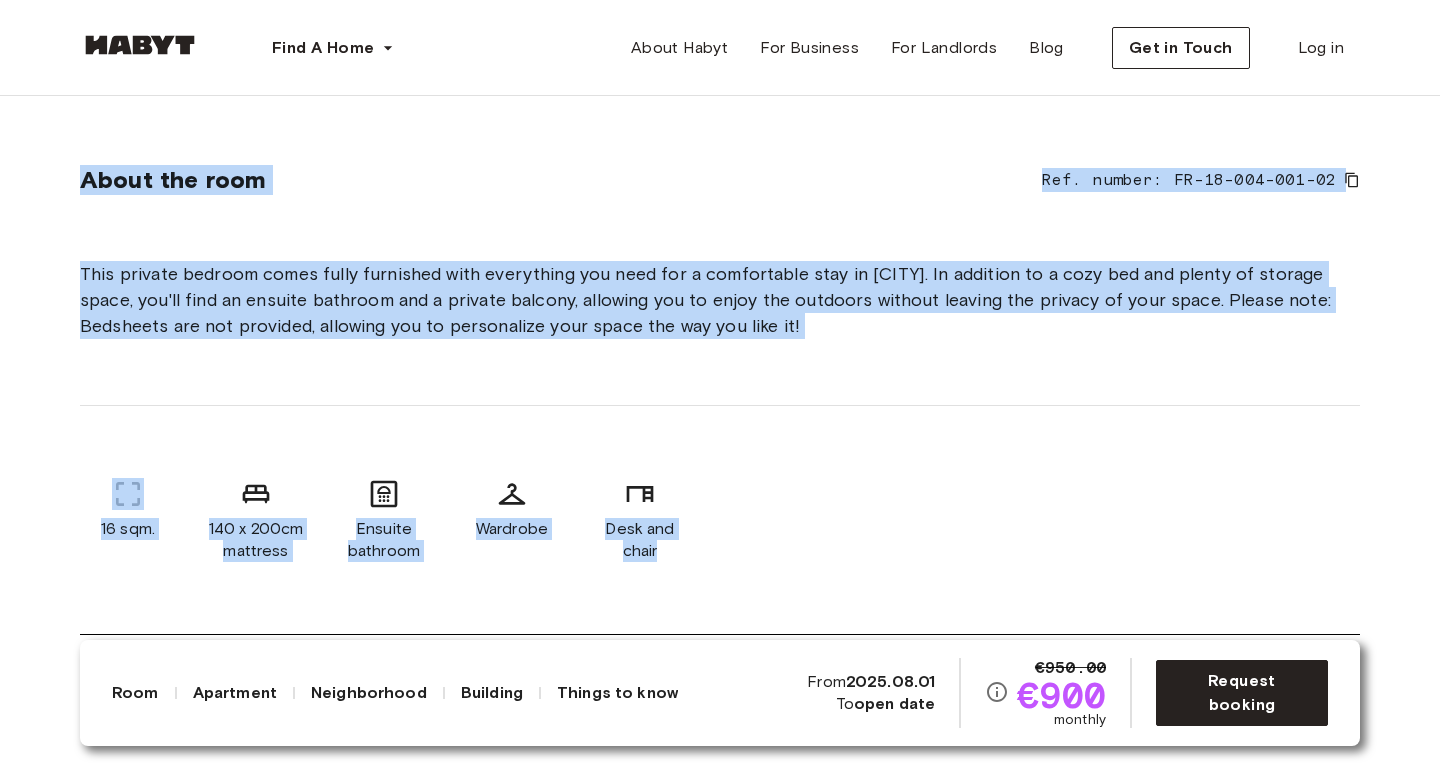 drag, startPoint x: 90, startPoint y: 175, endPoint x: 680, endPoint y: 541, distance: 694.30255 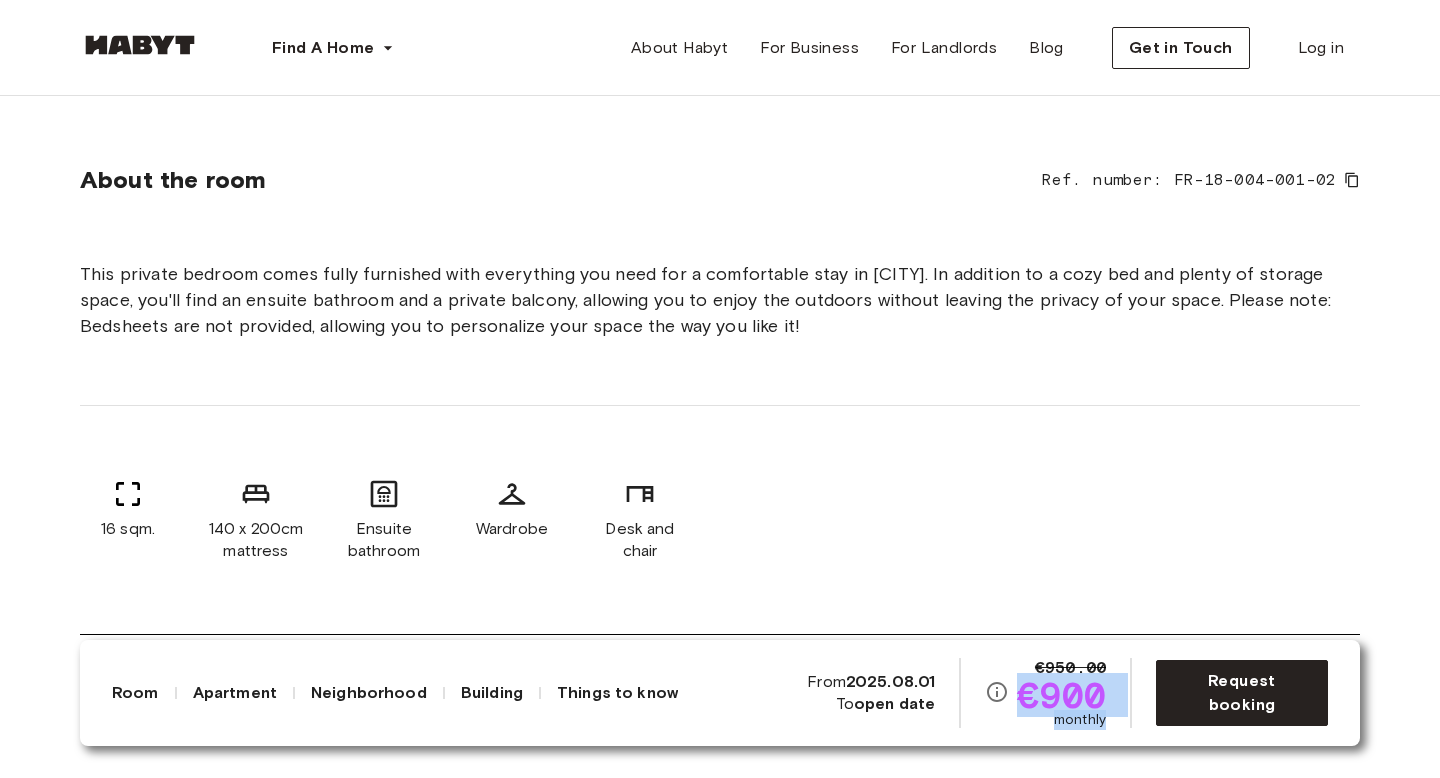 drag, startPoint x: 1024, startPoint y: 689, endPoint x: 1108, endPoint y: 718, distance: 88.86507 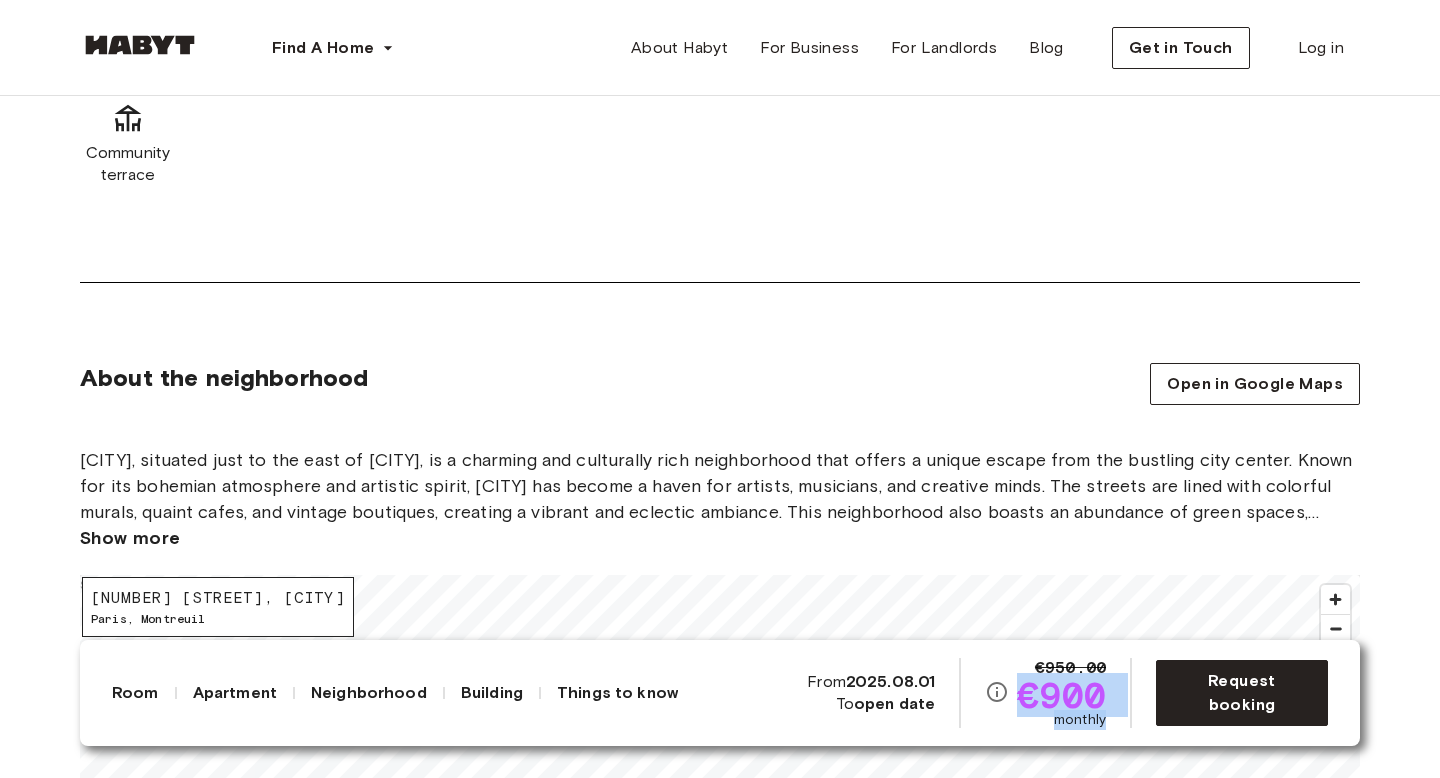 scroll, scrollTop: 2438, scrollLeft: 0, axis: vertical 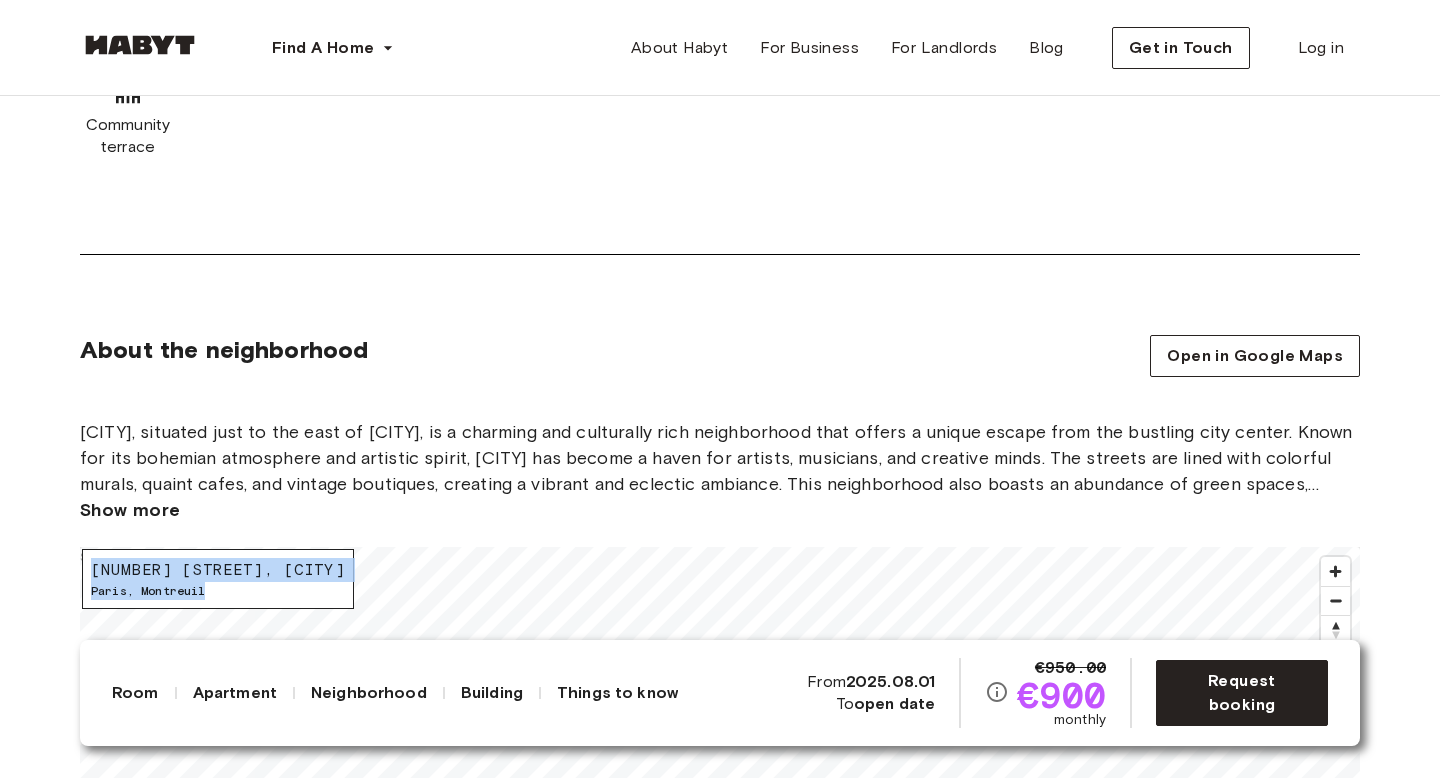 drag, startPoint x: 231, startPoint y: 621, endPoint x: 84, endPoint y: 595, distance: 149.28162 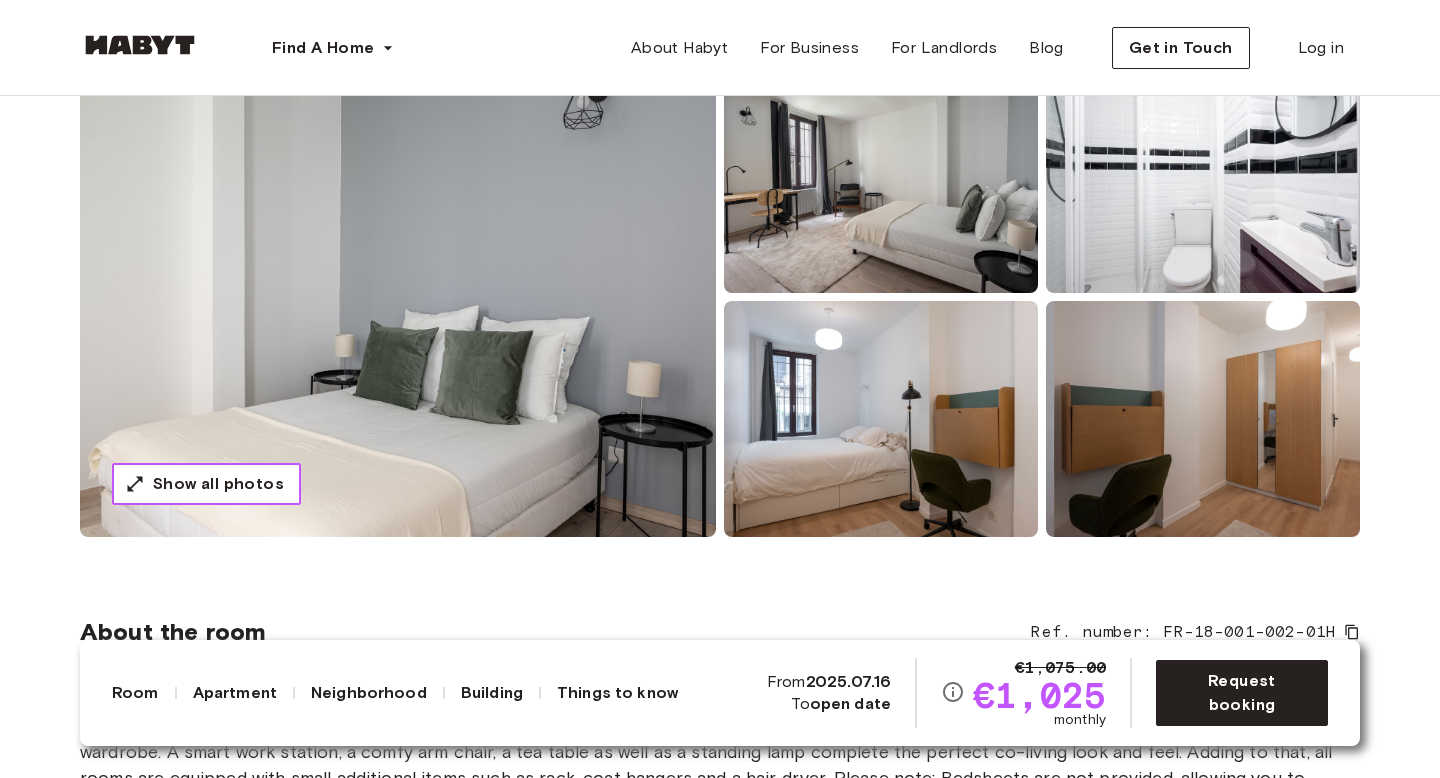 scroll, scrollTop: 0, scrollLeft: 0, axis: both 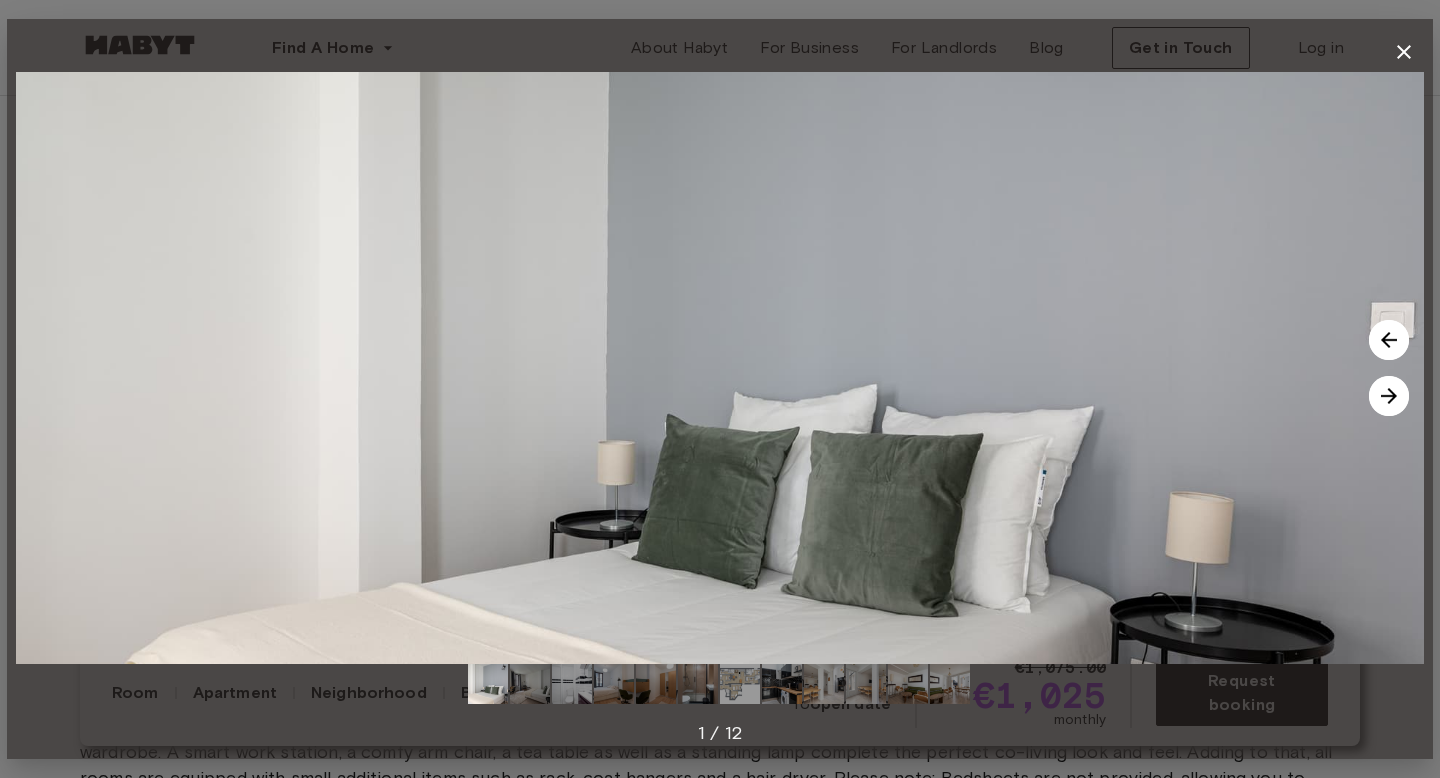 click at bounding box center [720, 368] 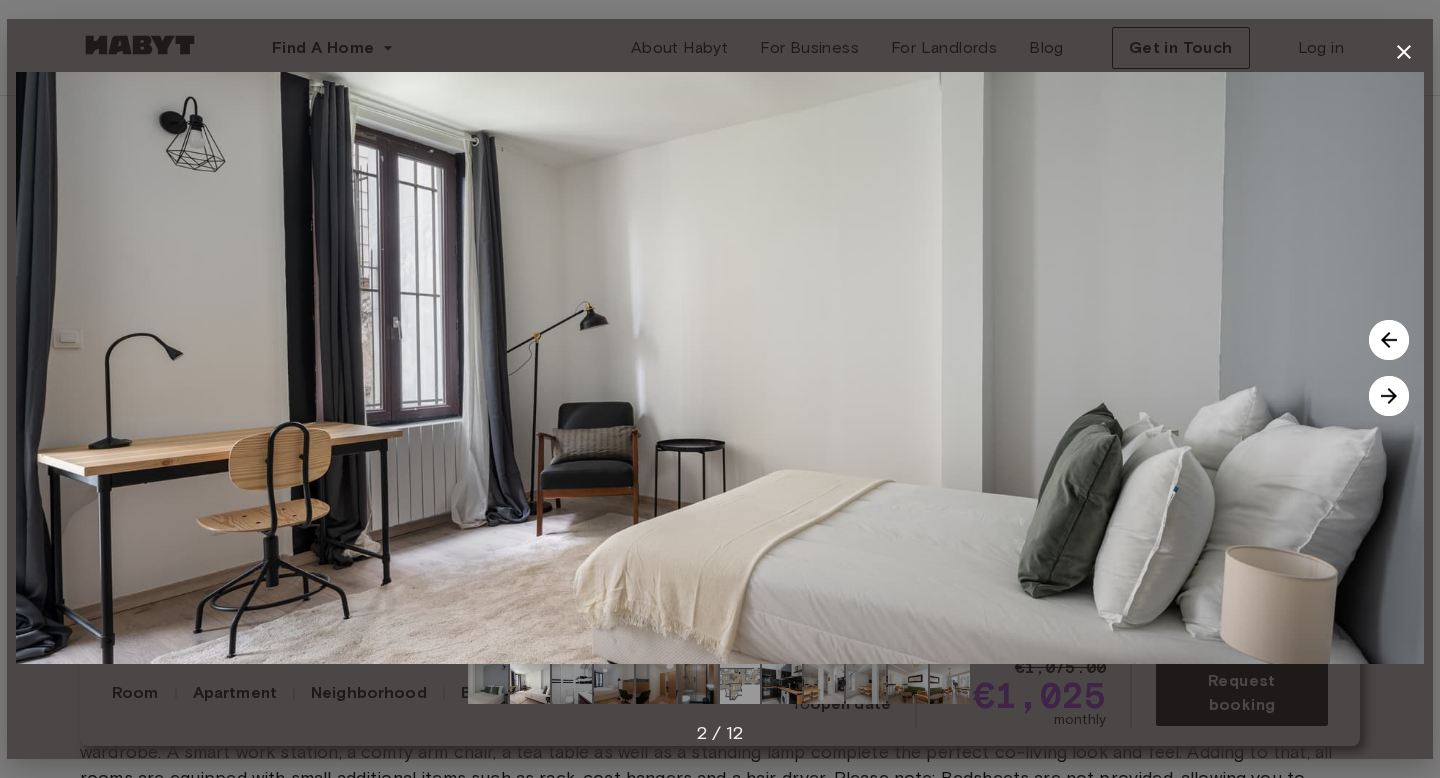 click at bounding box center (1389, 396) 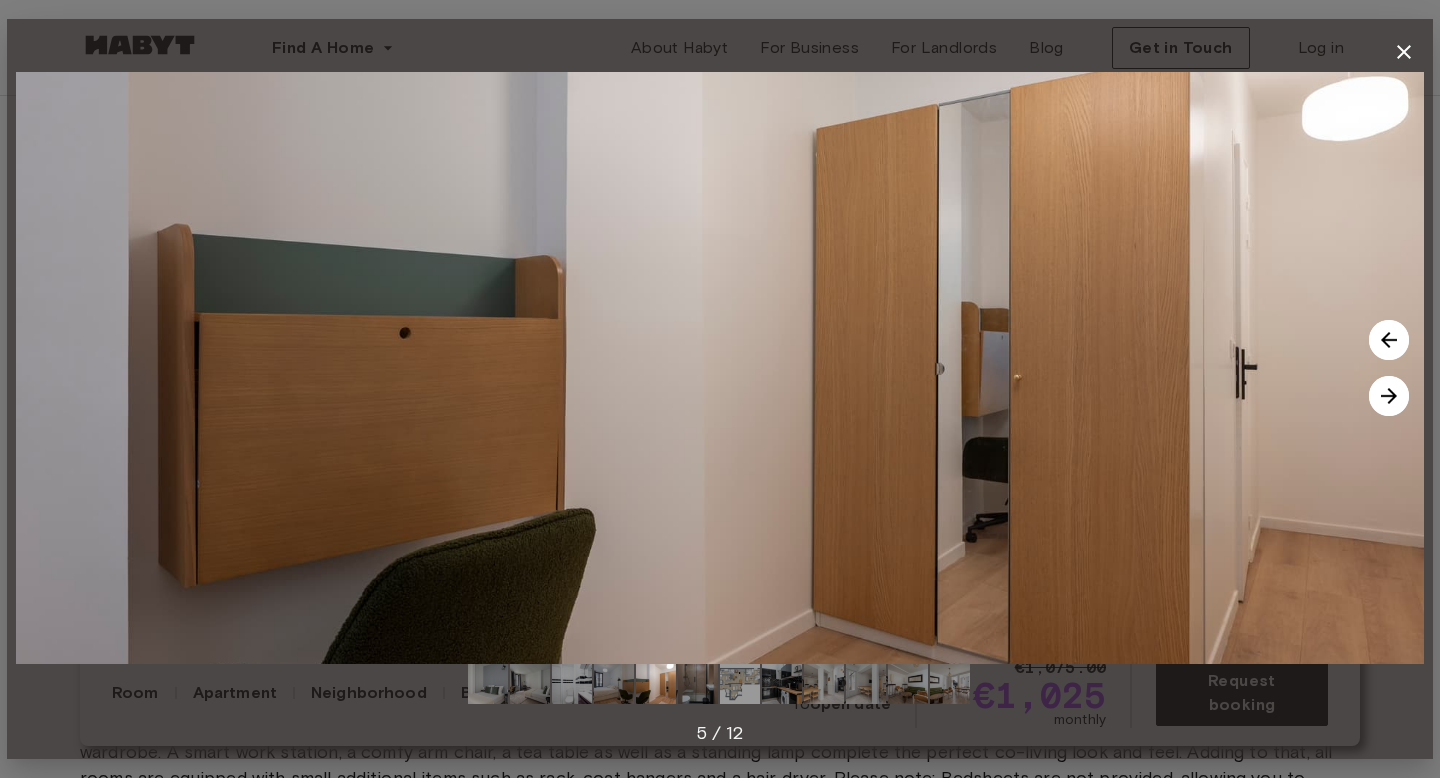 click at bounding box center [720, 368] 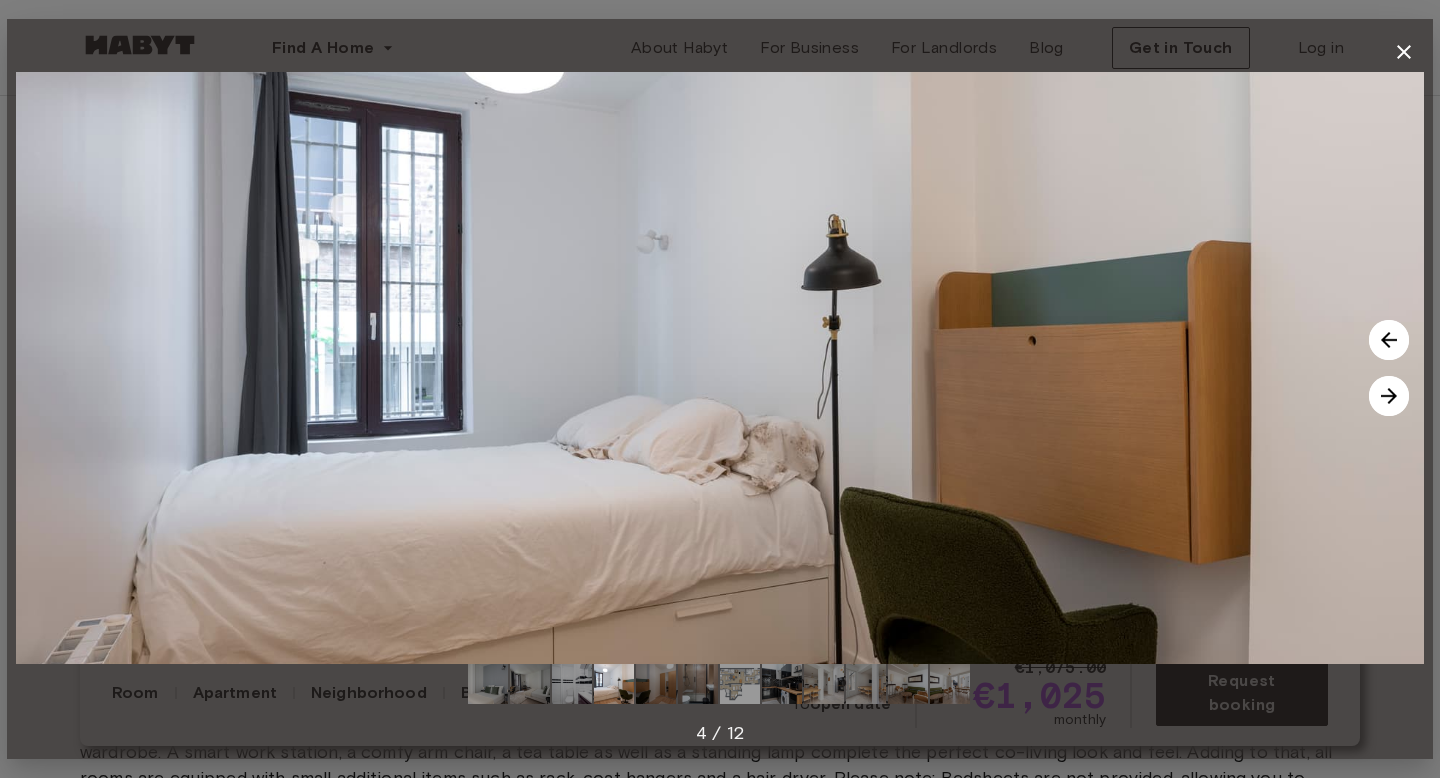 click at bounding box center [720, 368] 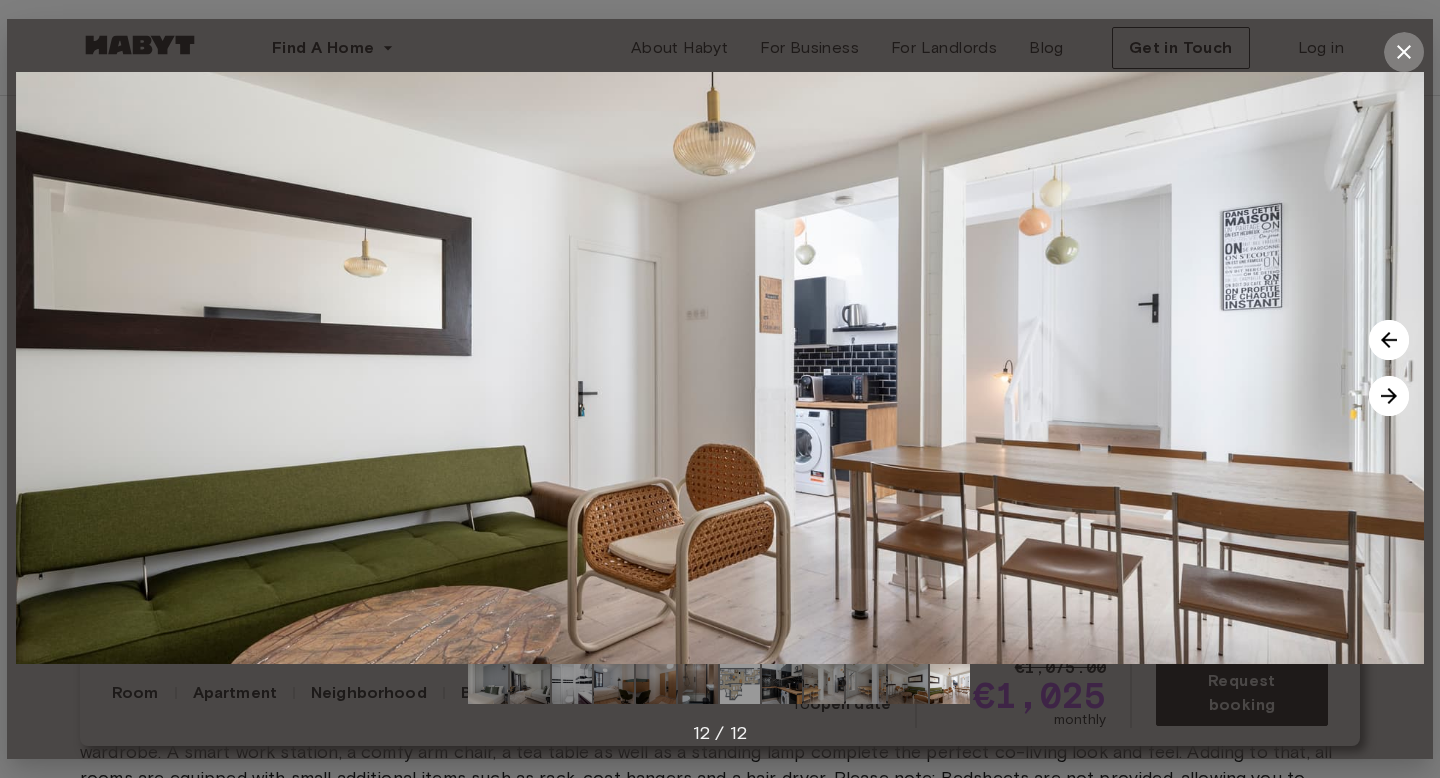 click 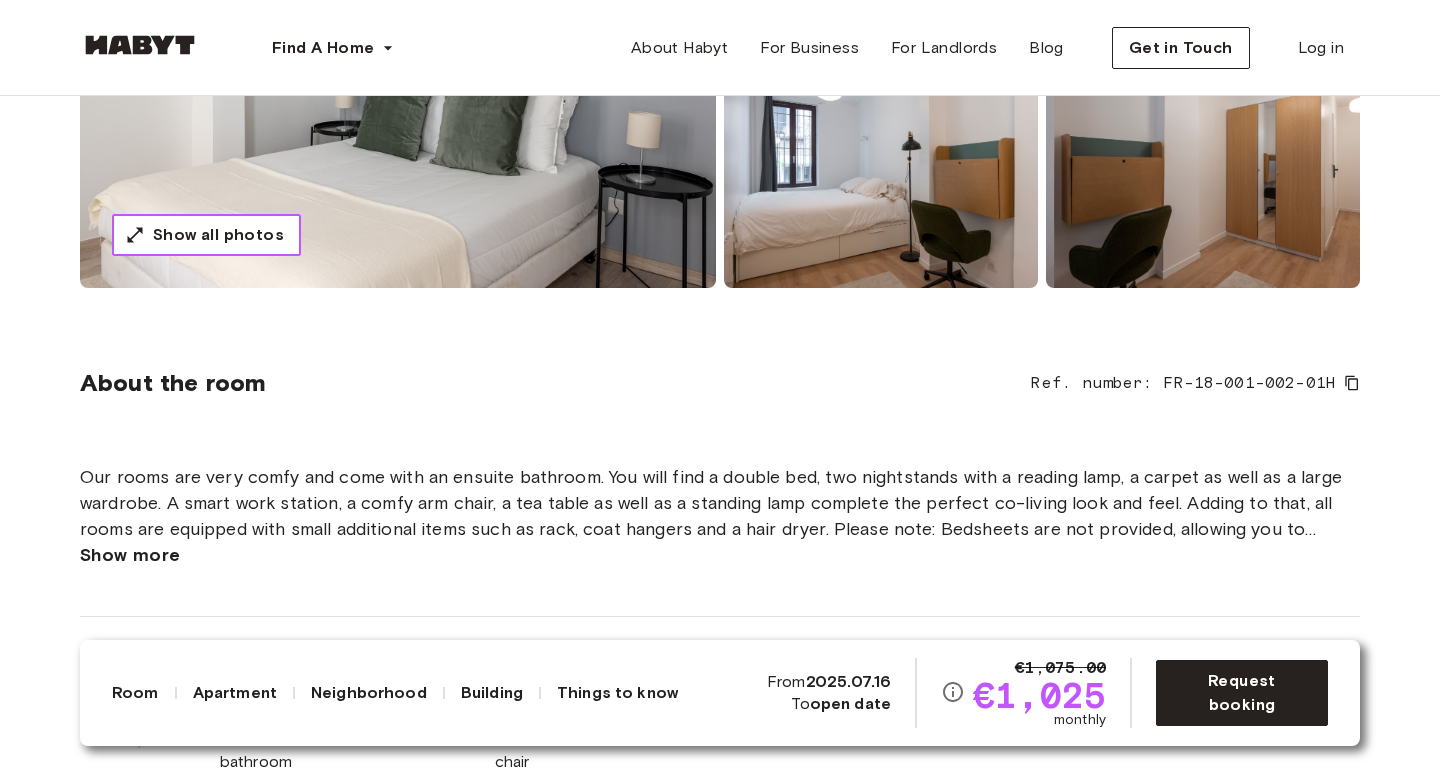 scroll, scrollTop: 458, scrollLeft: 0, axis: vertical 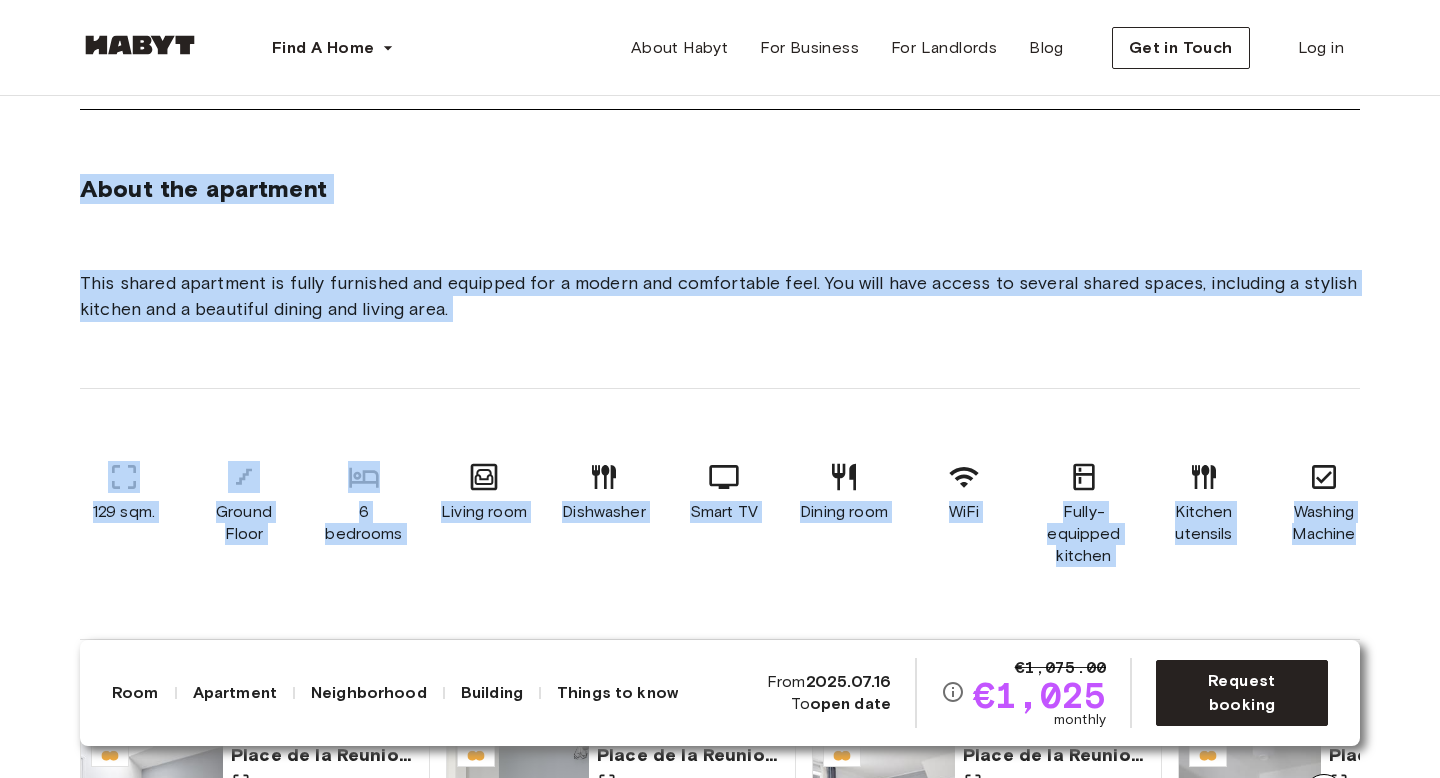 drag, startPoint x: 84, startPoint y: 383, endPoint x: 1276, endPoint y: 577, distance: 1207.6837 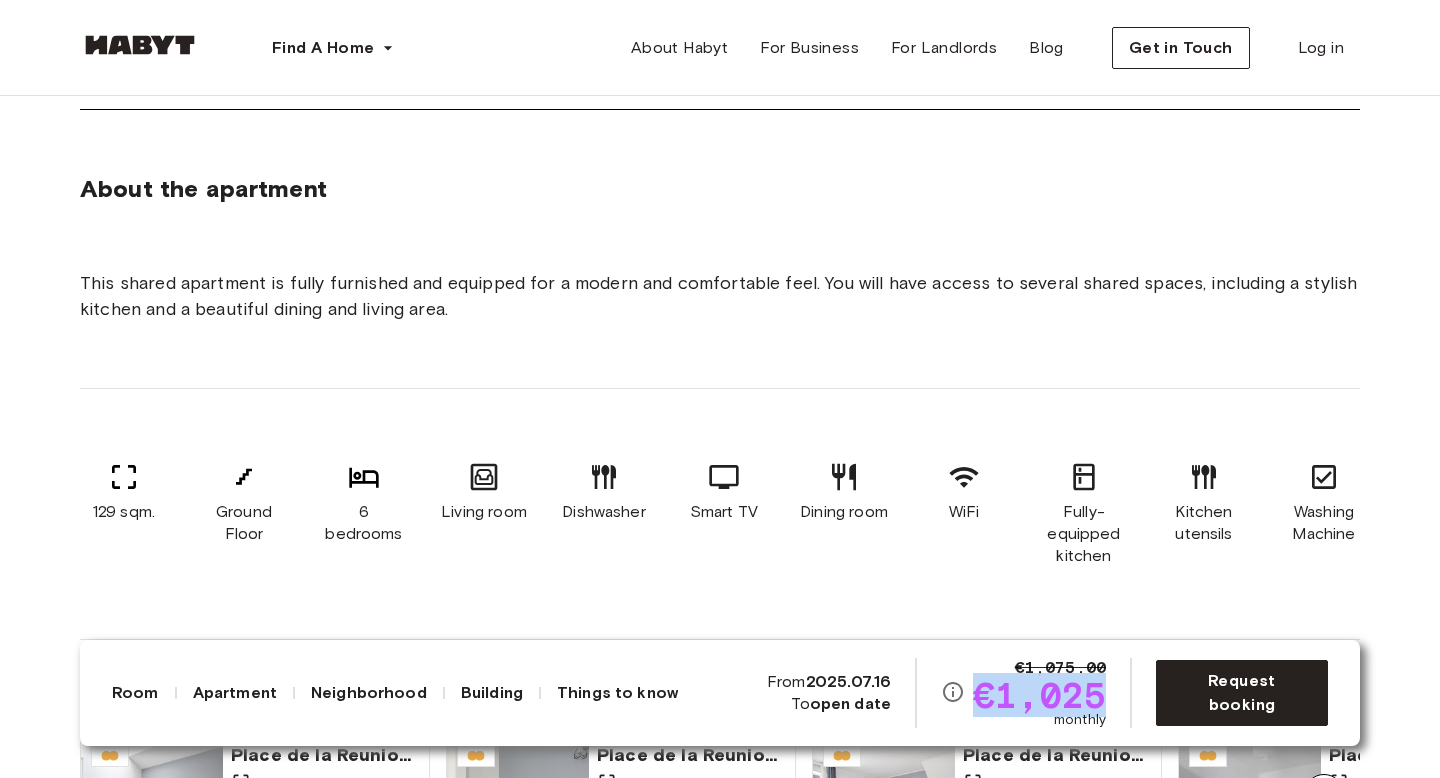 drag, startPoint x: 973, startPoint y: 698, endPoint x: 1112, endPoint y: 702, distance: 139.05754 